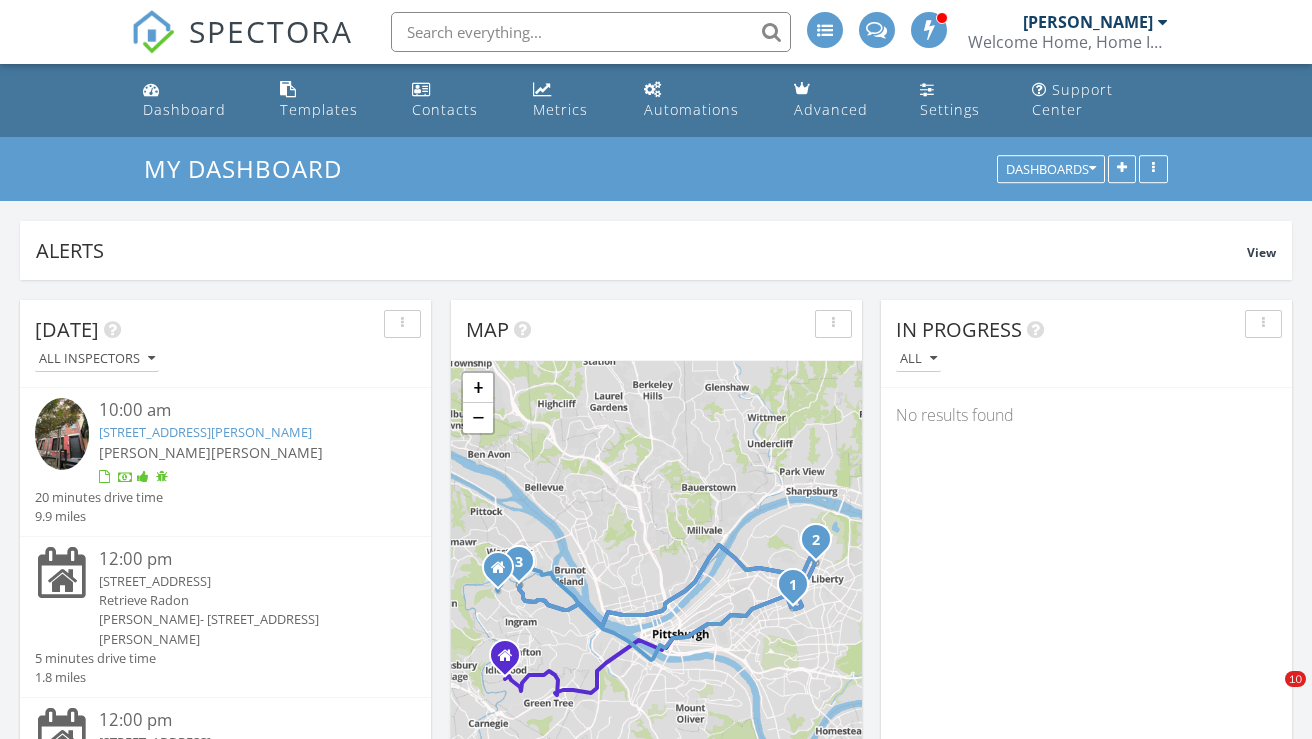 scroll, scrollTop: 818, scrollLeft: 0, axis: vertical 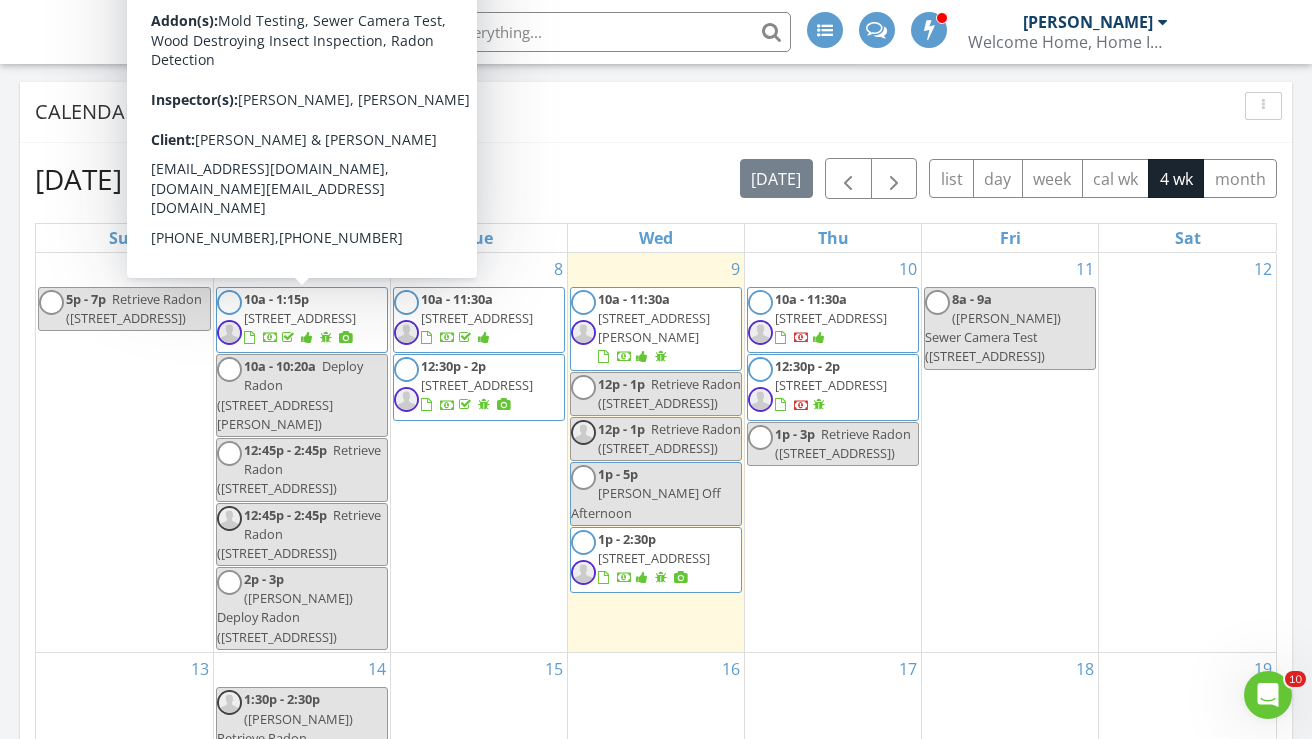 click on "608 N Euclid Ave, Pittsburgh 15206" at bounding box center [300, 318] 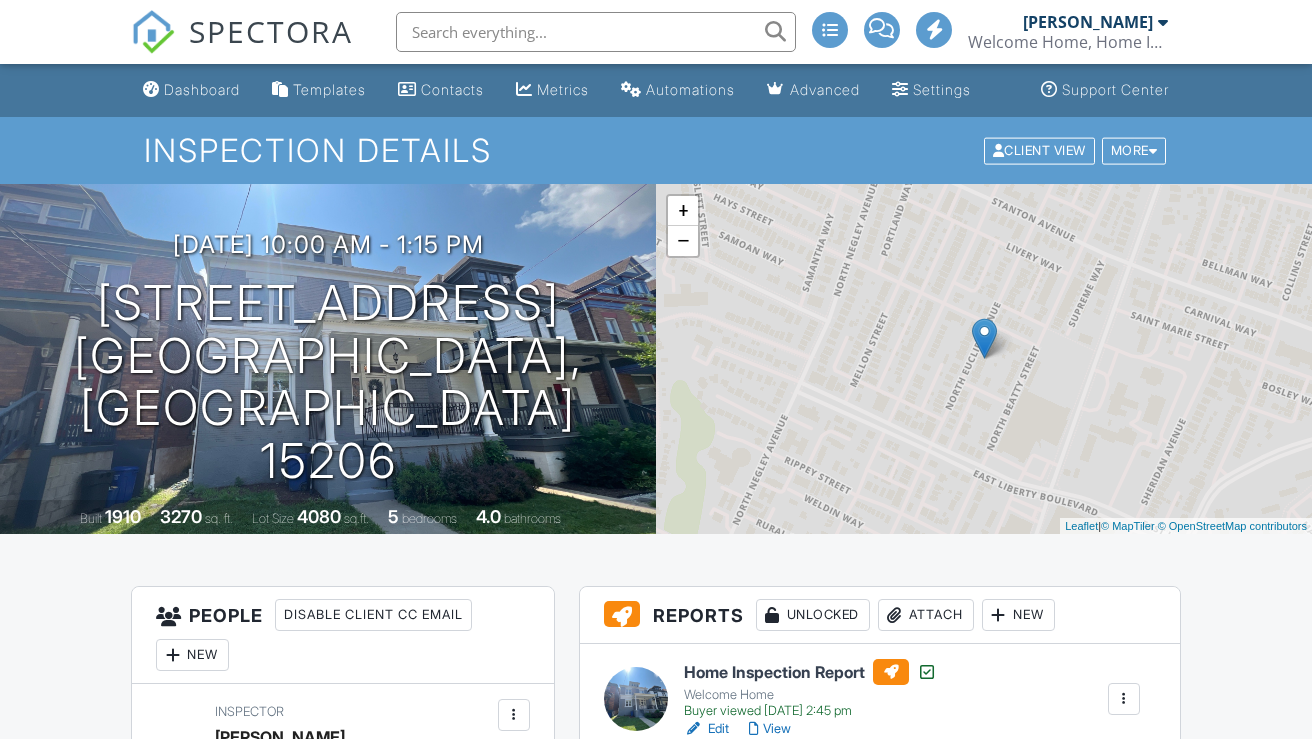 scroll, scrollTop: 0, scrollLeft: 0, axis: both 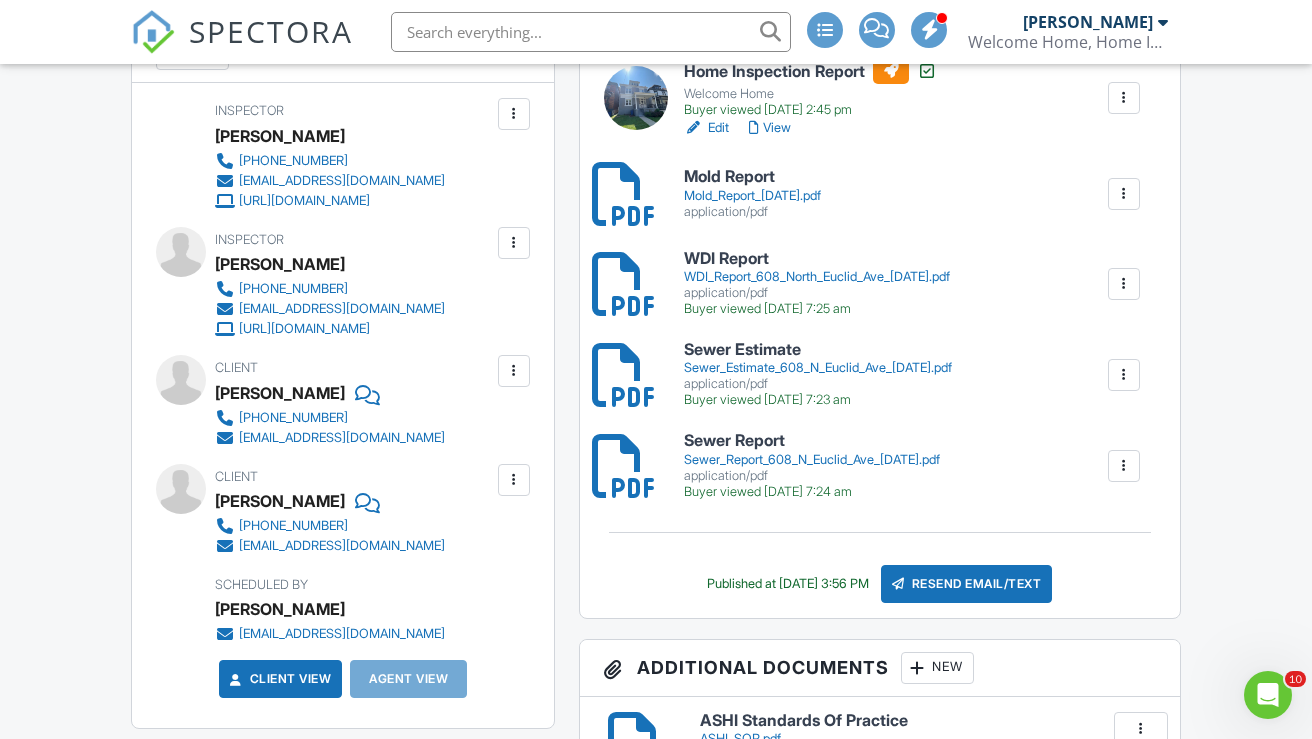 click on "Client
[PERSON_NAME]
[PHONE_NUMBER]
[EMAIL_ADDRESS][DOMAIN_NAME]" at bounding box center [342, 401] 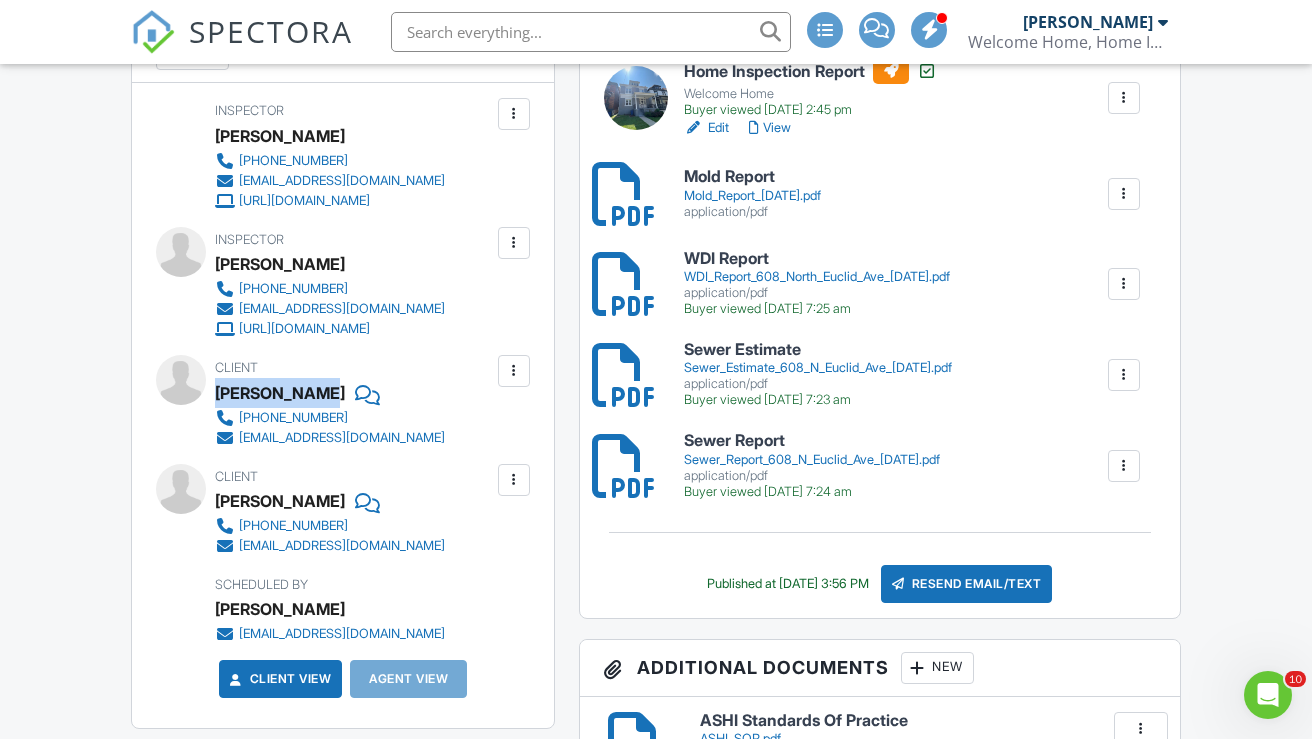 drag, startPoint x: 216, startPoint y: 460, endPoint x: 324, endPoint y: 458, distance: 108.01852 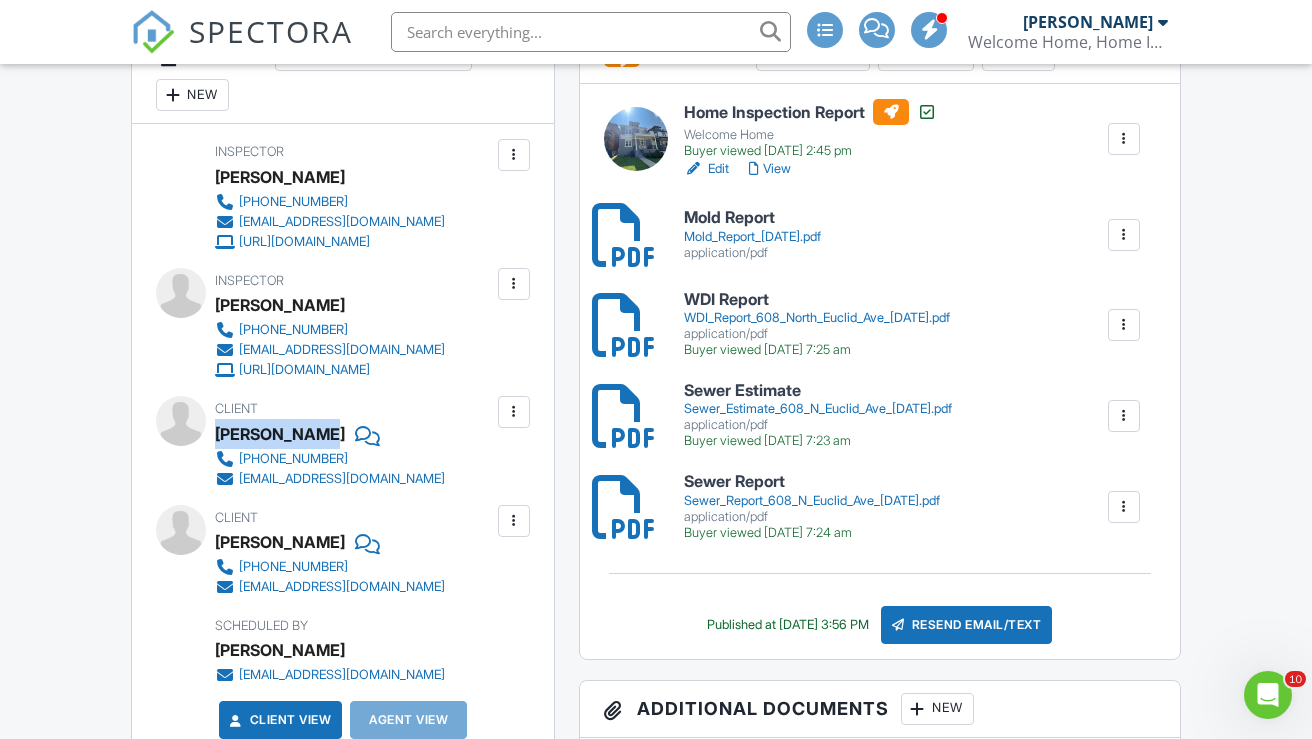 scroll, scrollTop: 705, scrollLeft: 0, axis: vertical 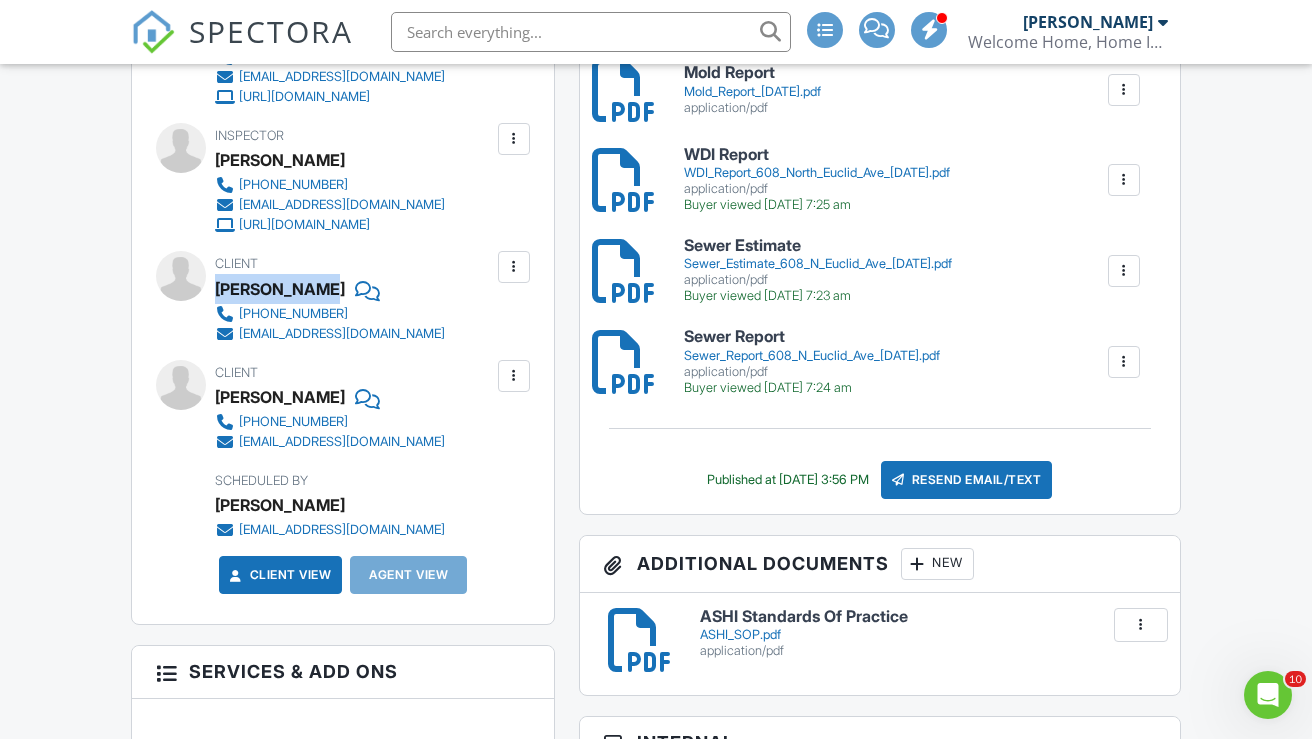 drag, startPoint x: 225, startPoint y: 461, endPoint x: 332, endPoint y: 459, distance: 107.01869 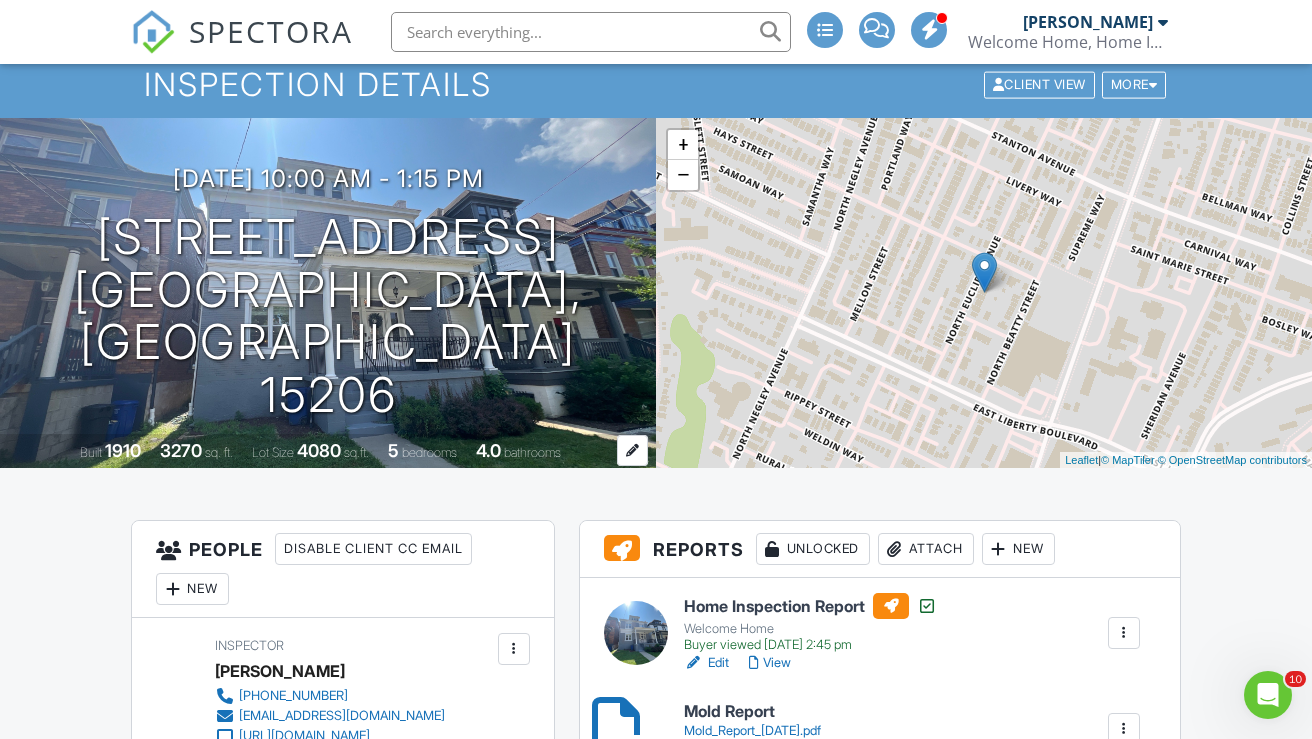 scroll, scrollTop: 0, scrollLeft: 0, axis: both 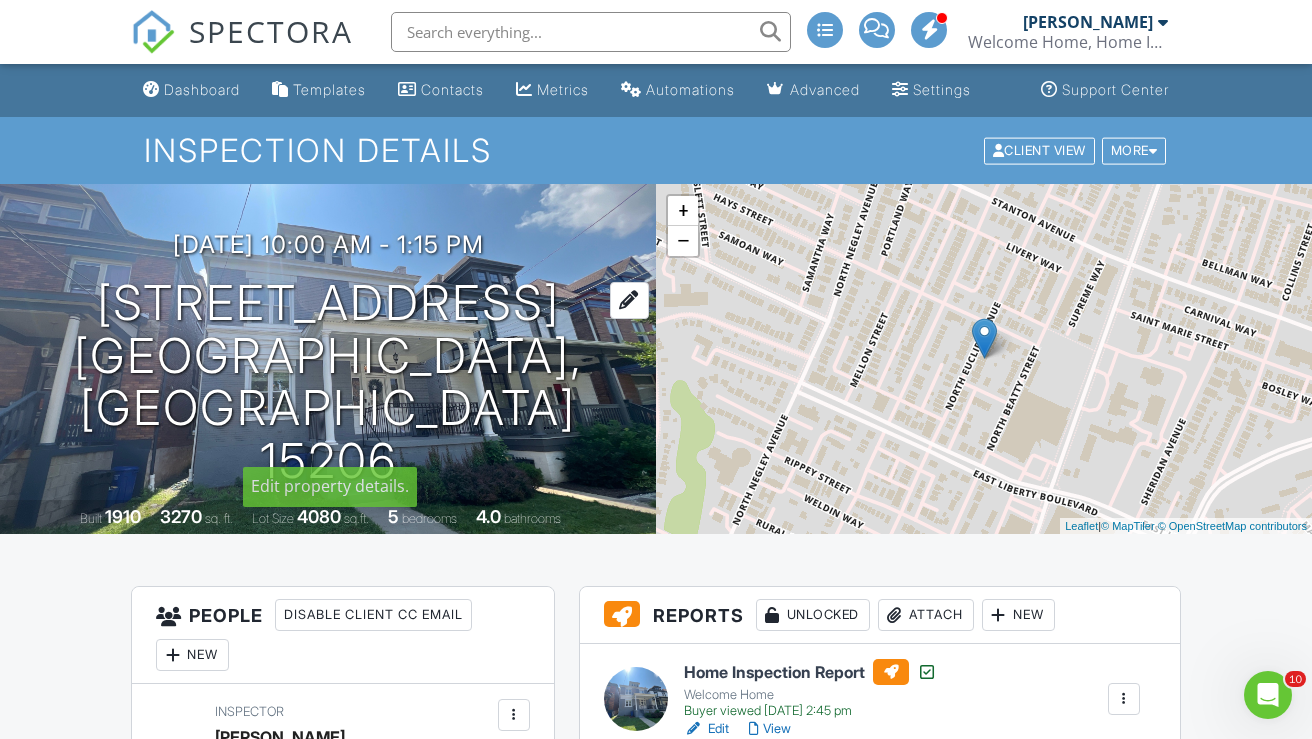 click on "608 N Euclid Ave
Pittsburgh, PA 15206" at bounding box center [328, 382] 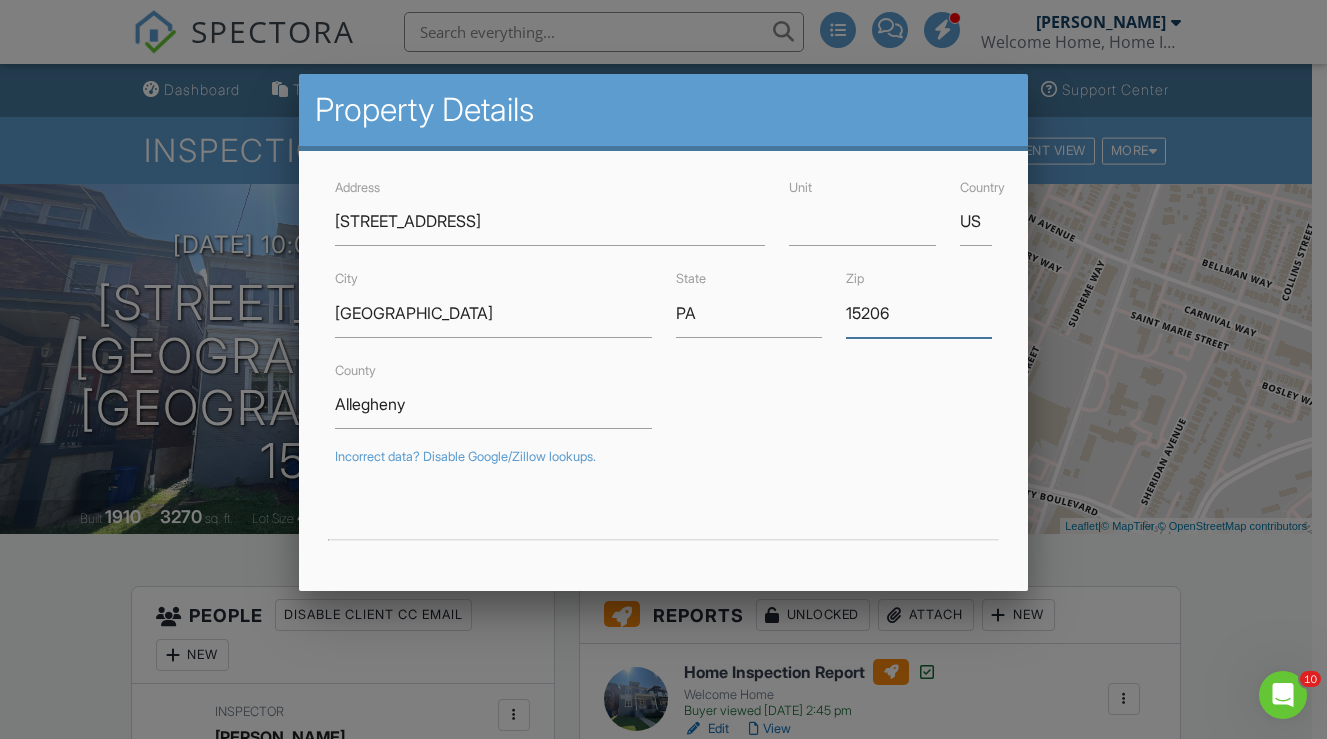 drag, startPoint x: 889, startPoint y: 312, endPoint x: 822, endPoint y: 308, distance: 67.11929 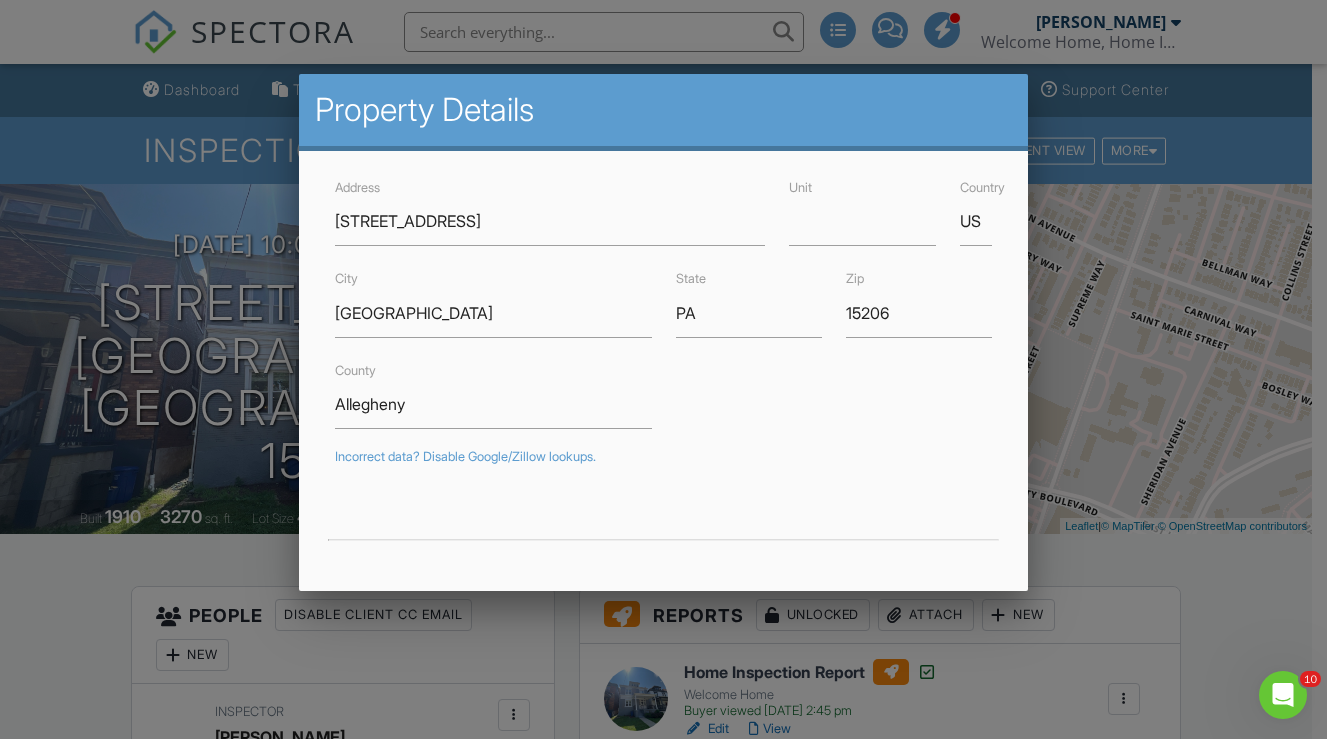 click at bounding box center (663, 362) 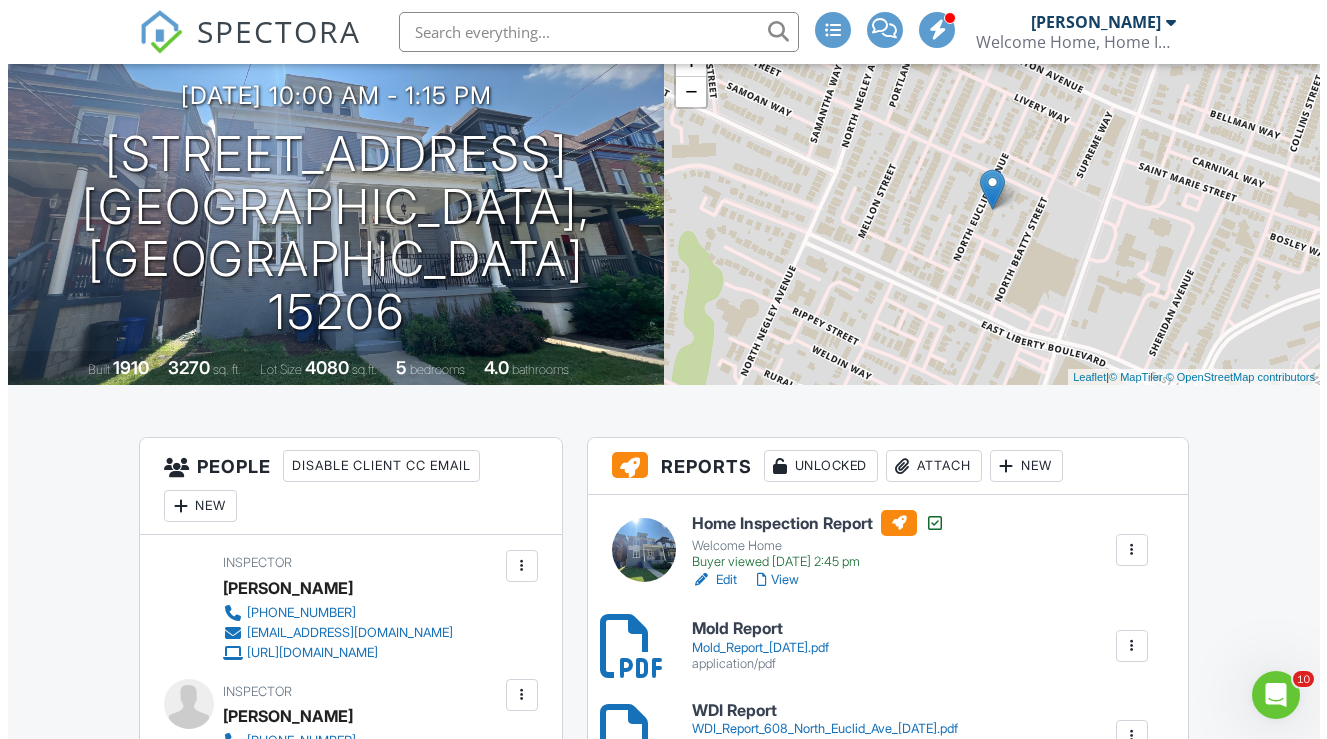 scroll, scrollTop: 263, scrollLeft: 0, axis: vertical 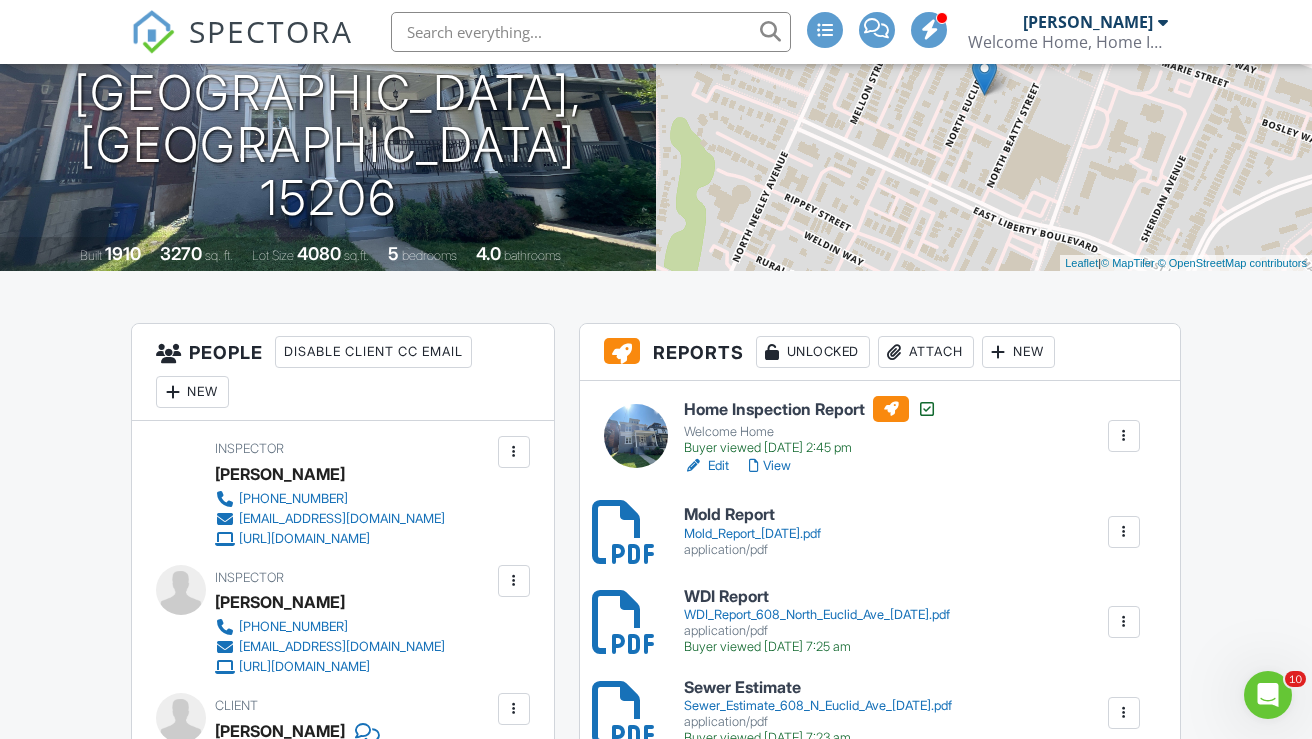 click on "Attach" at bounding box center (926, 352) 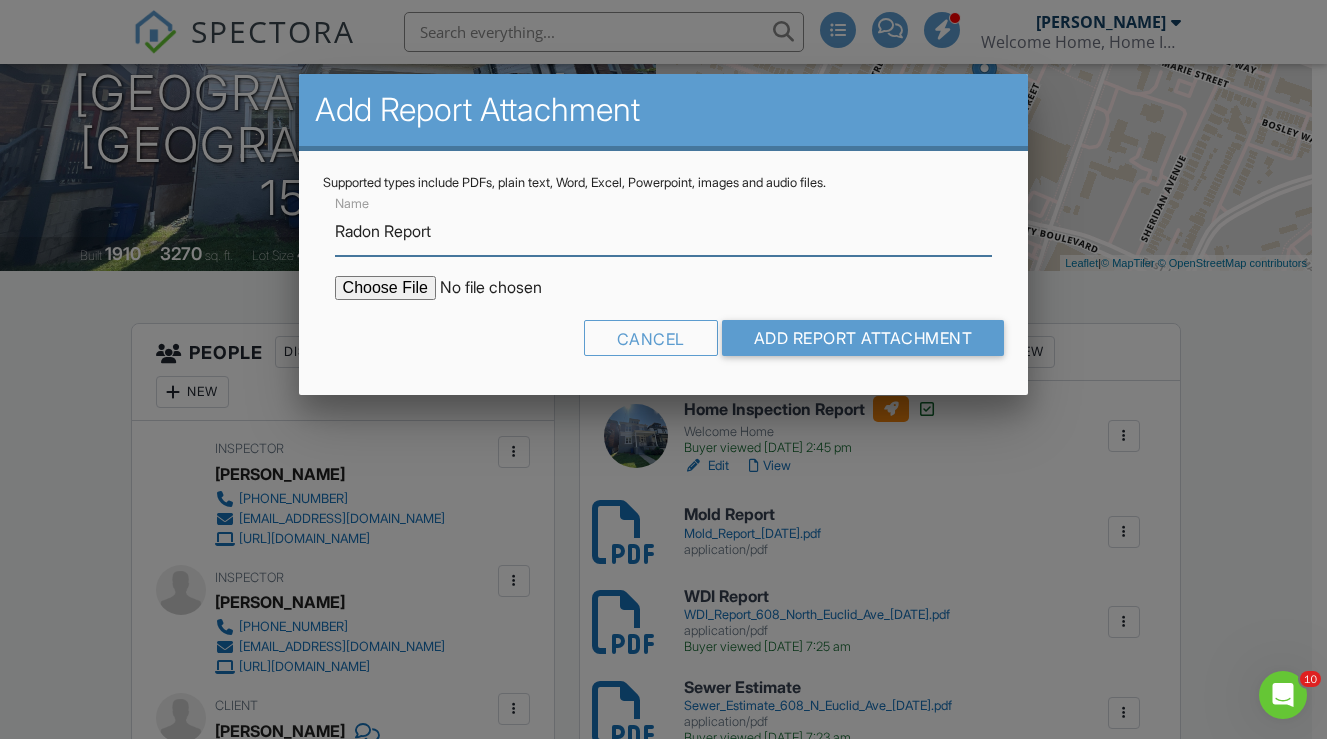 type on "Radon Report" 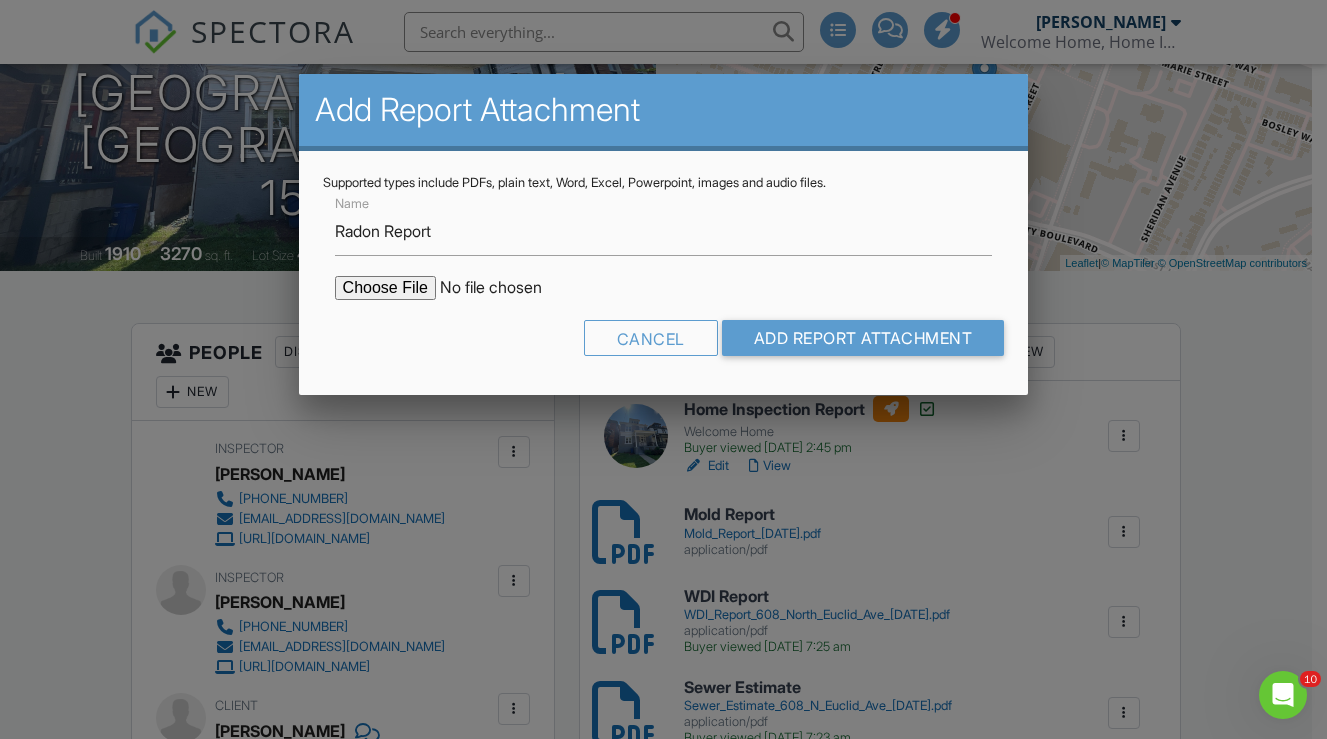 click at bounding box center [505, 288] 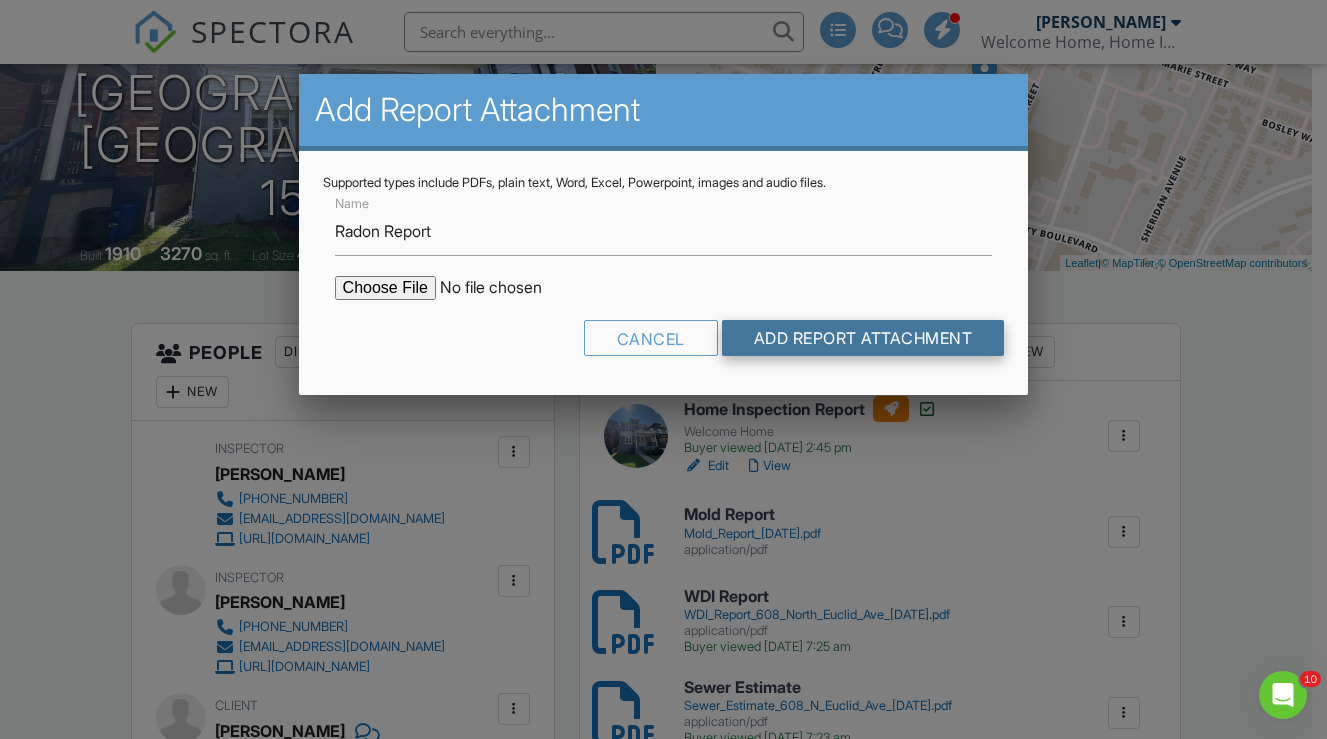 click on "Add Report Attachment" at bounding box center [863, 338] 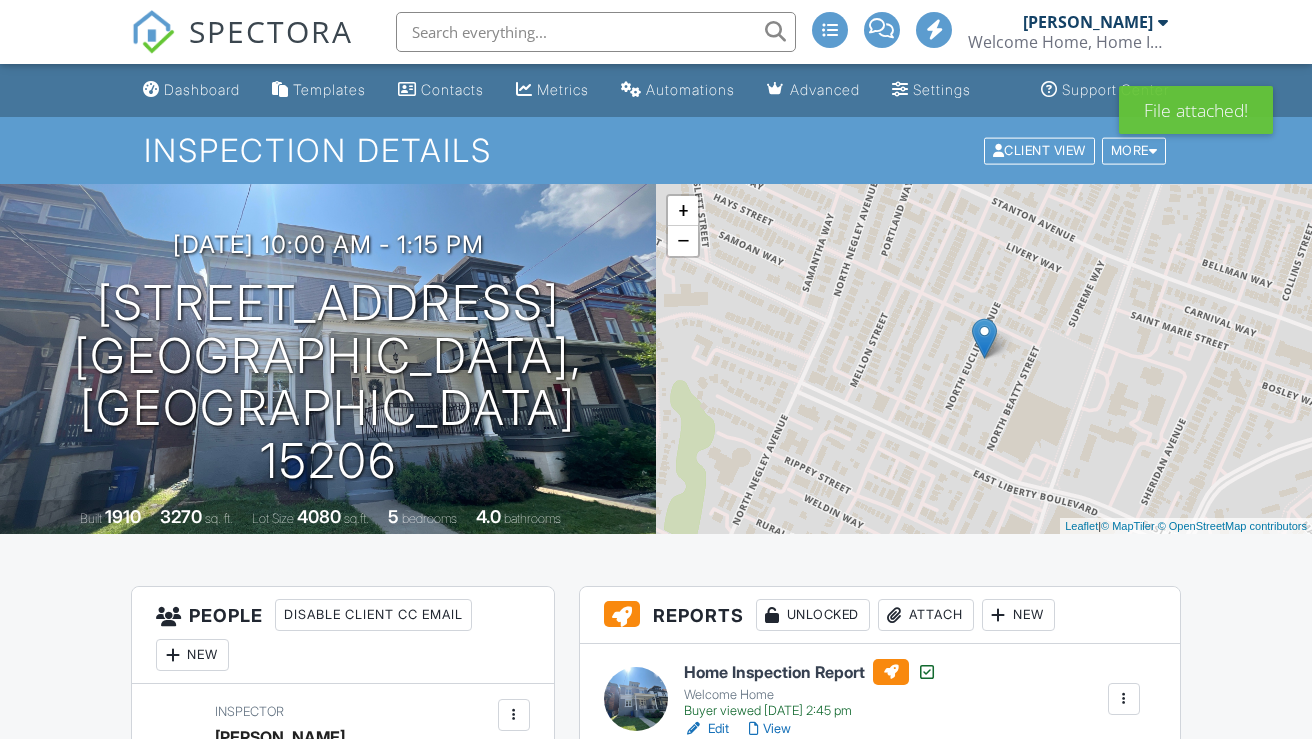 scroll, scrollTop: 0, scrollLeft: 0, axis: both 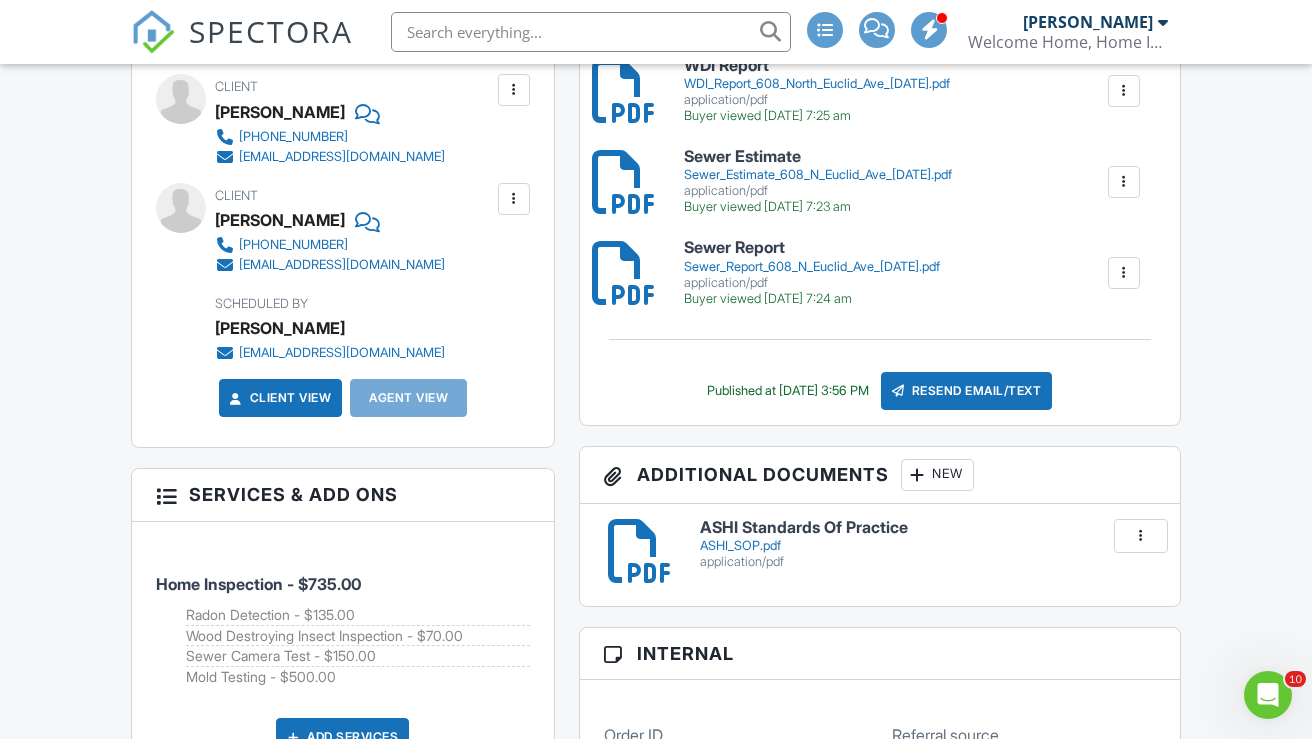 click on "New" at bounding box center (937, 475) 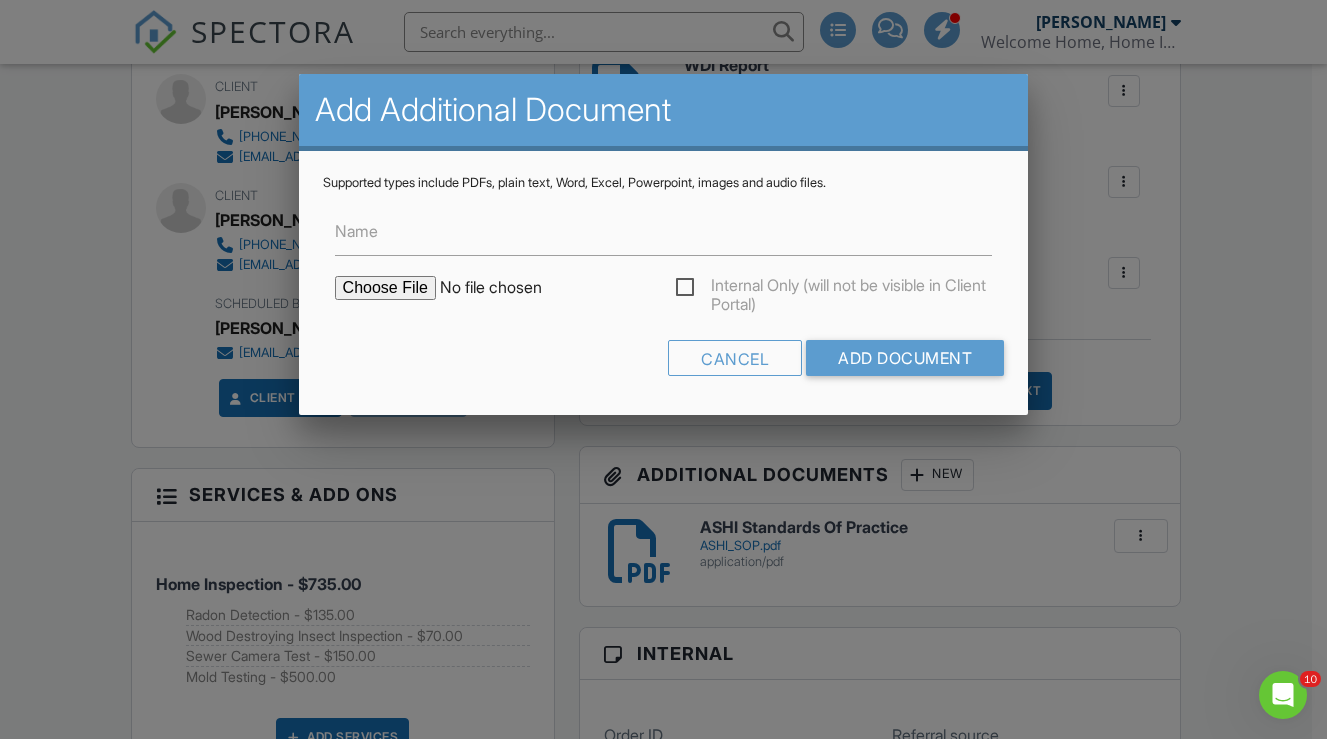 click at bounding box center [505, 288] 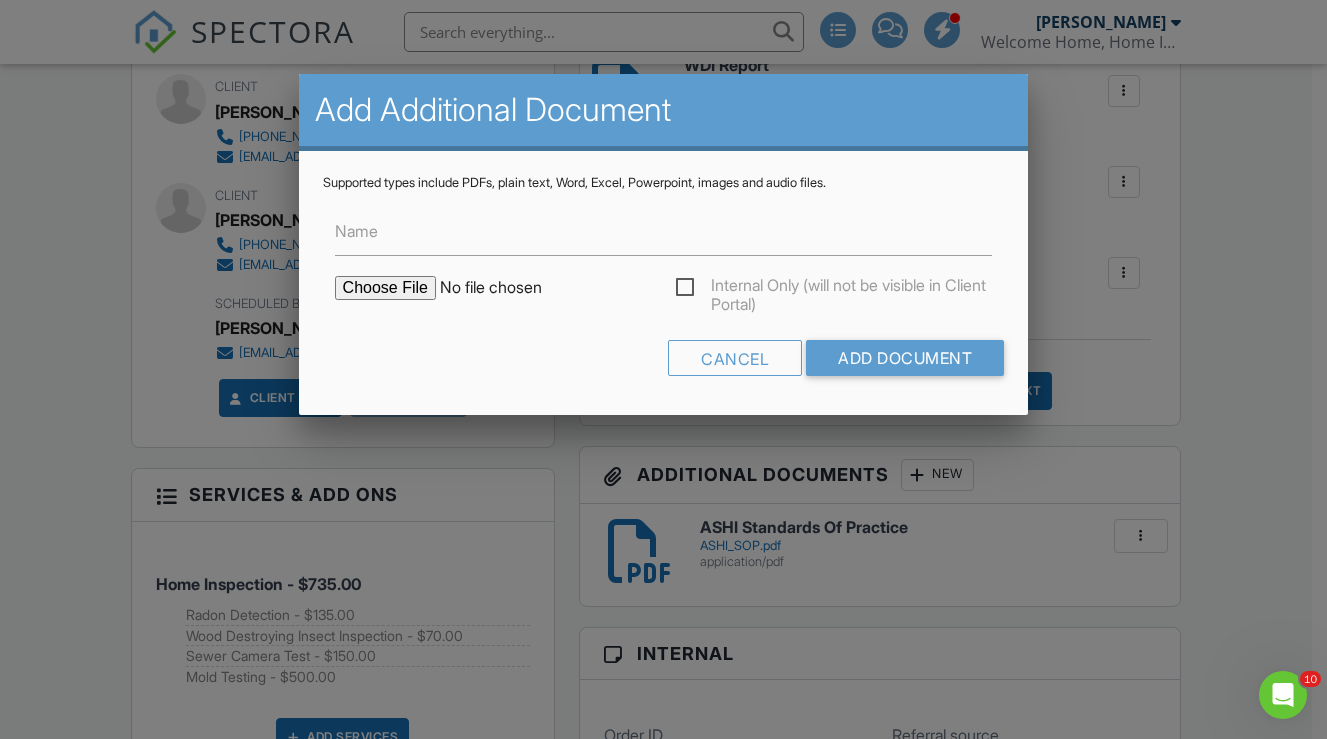 type on "C:\fakepath\Home Buyer's and Seller's Guide to Radon.pdf" 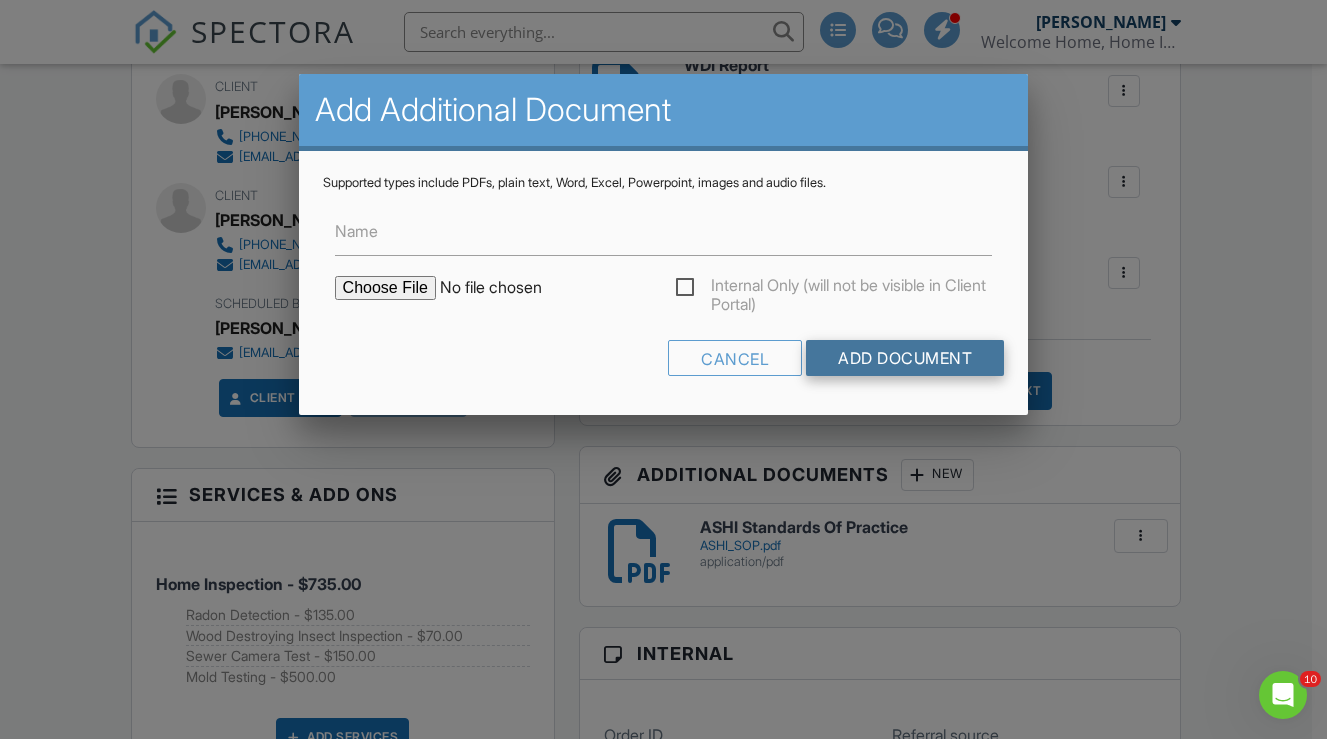 click on "Add Document" at bounding box center (905, 358) 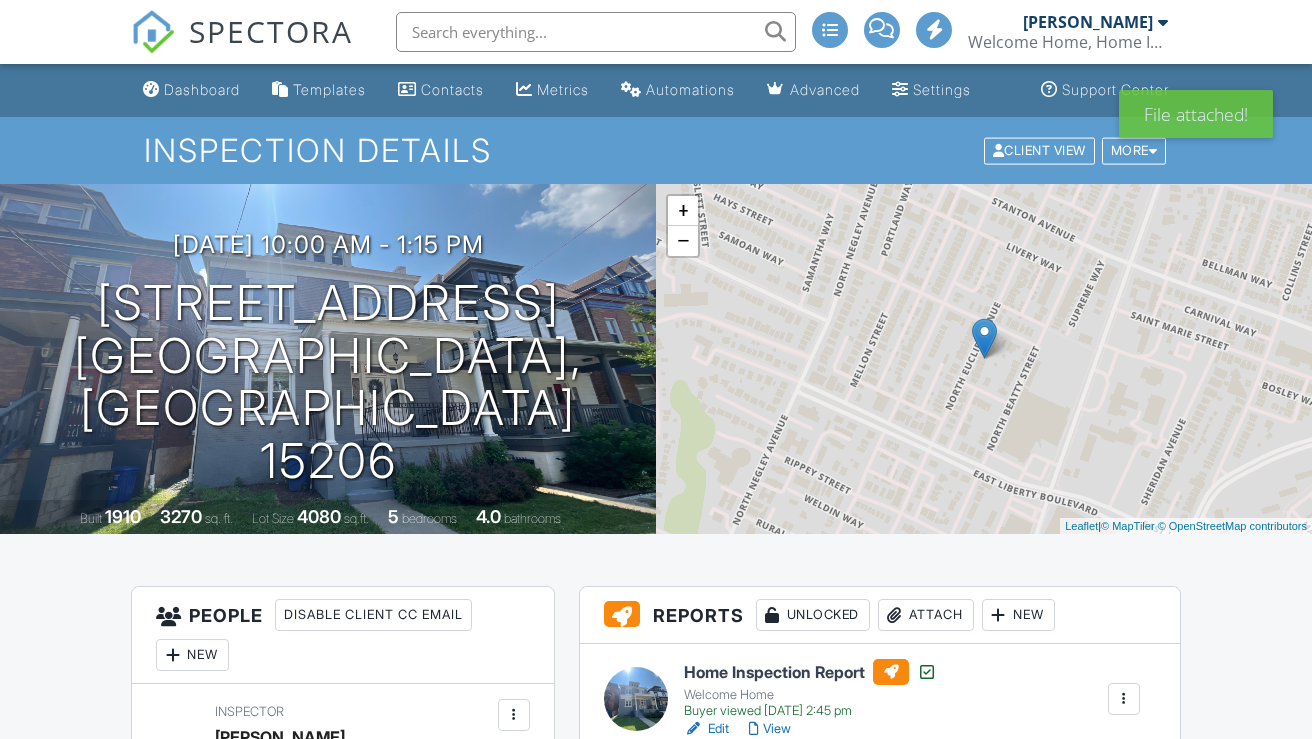 scroll, scrollTop: 0, scrollLeft: 0, axis: both 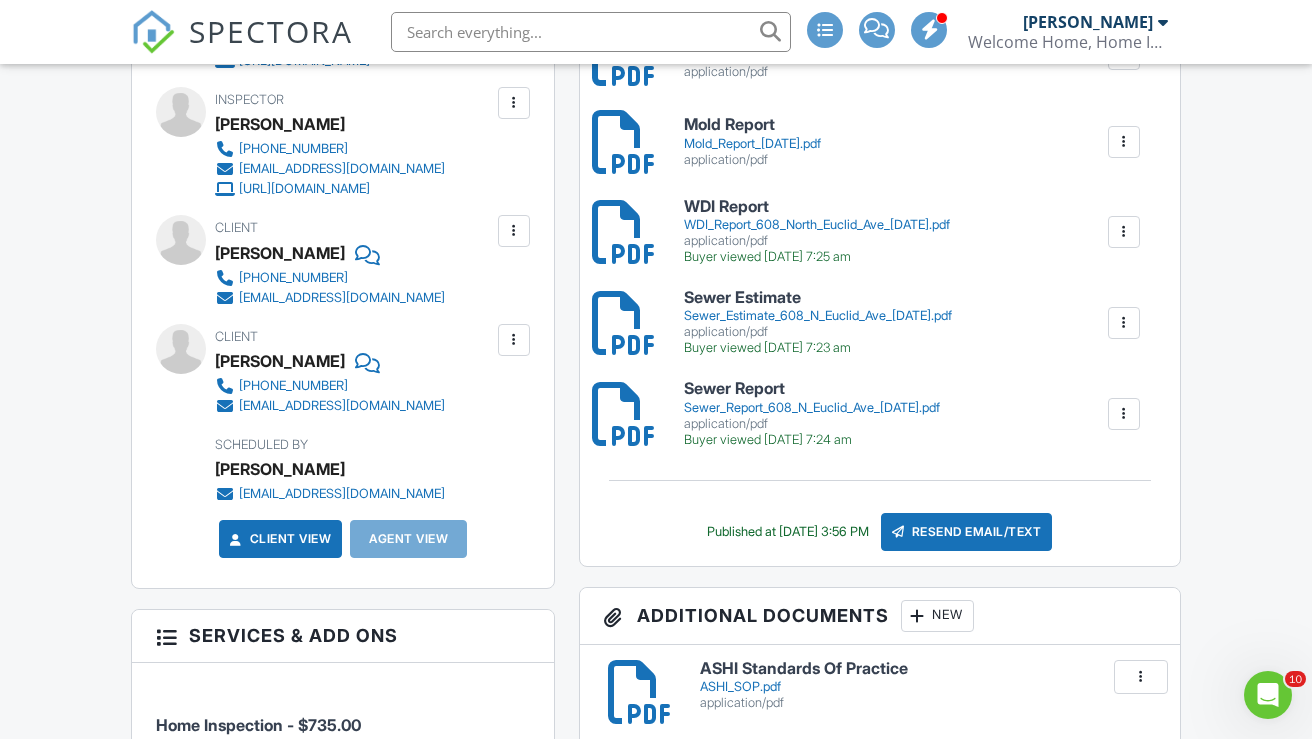 click on "Resend Email/Text" at bounding box center [967, 532] 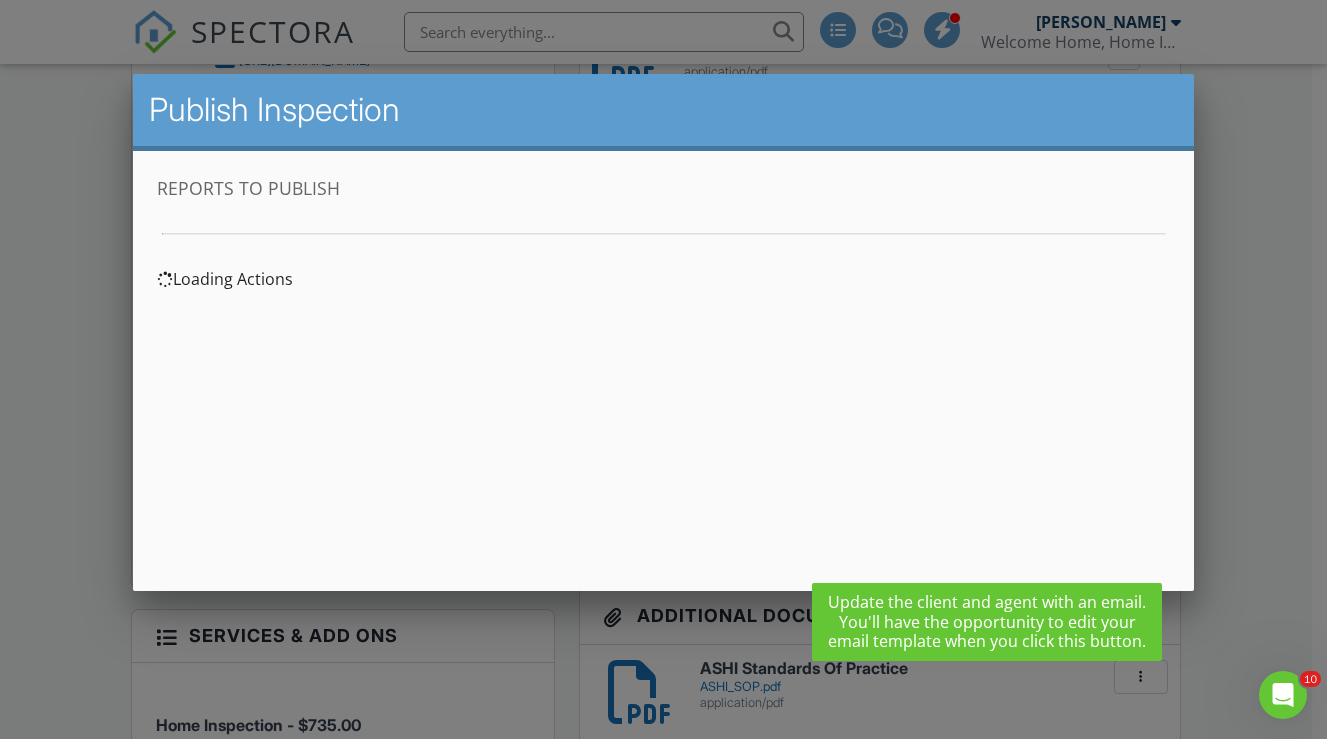 scroll, scrollTop: 0, scrollLeft: 0, axis: both 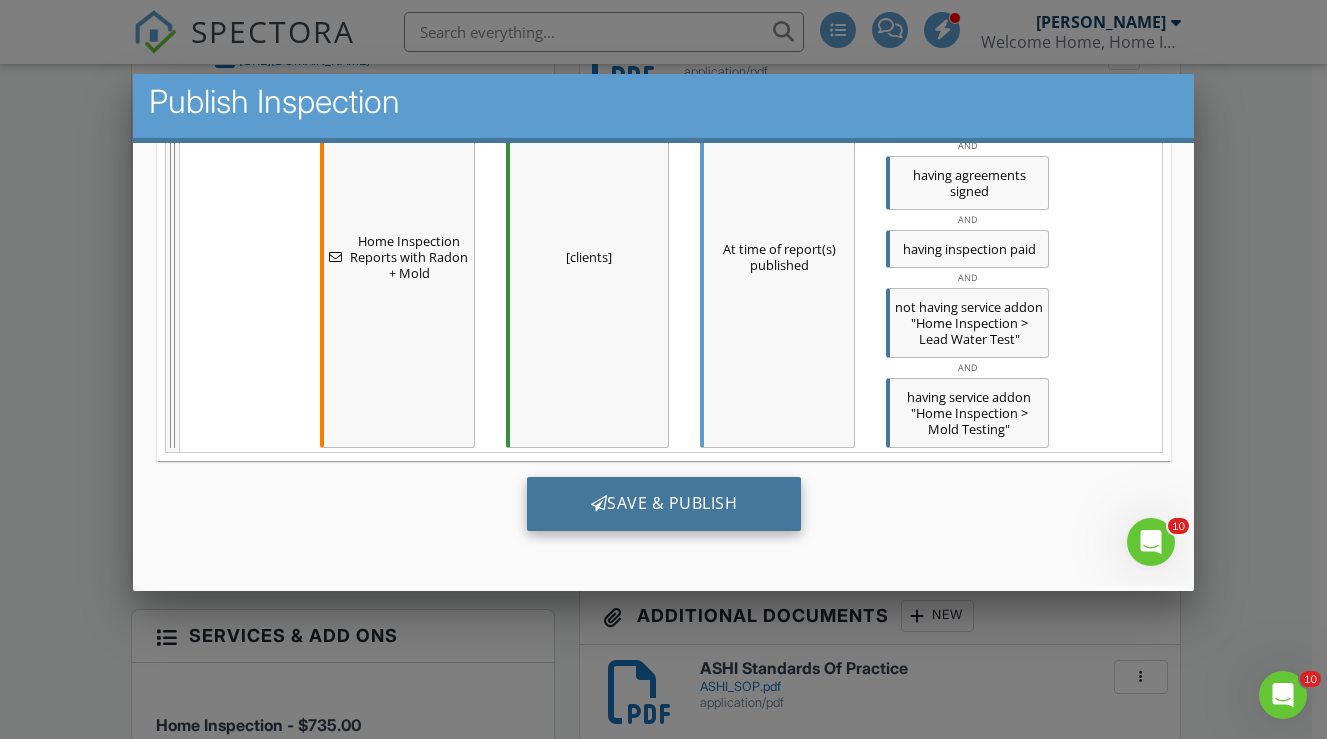 click on "Save & Publish" at bounding box center [663, 503] 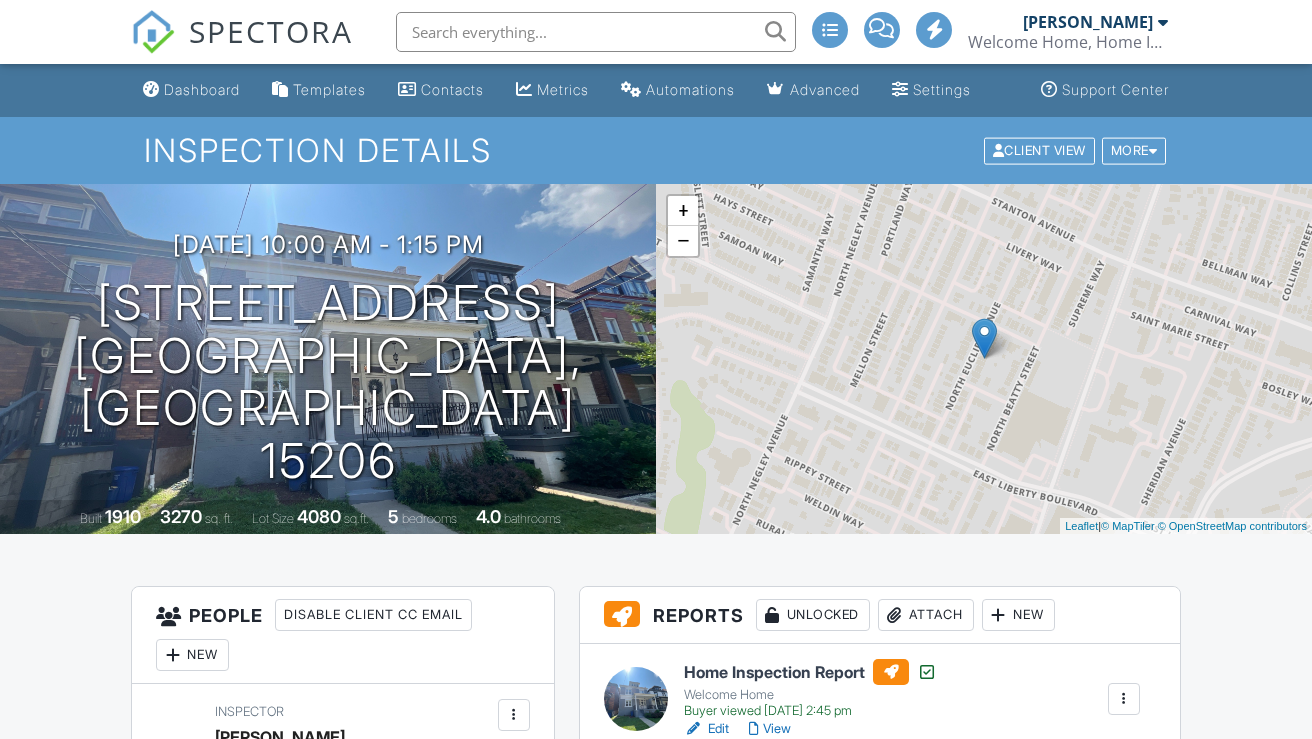 scroll, scrollTop: 0, scrollLeft: 0, axis: both 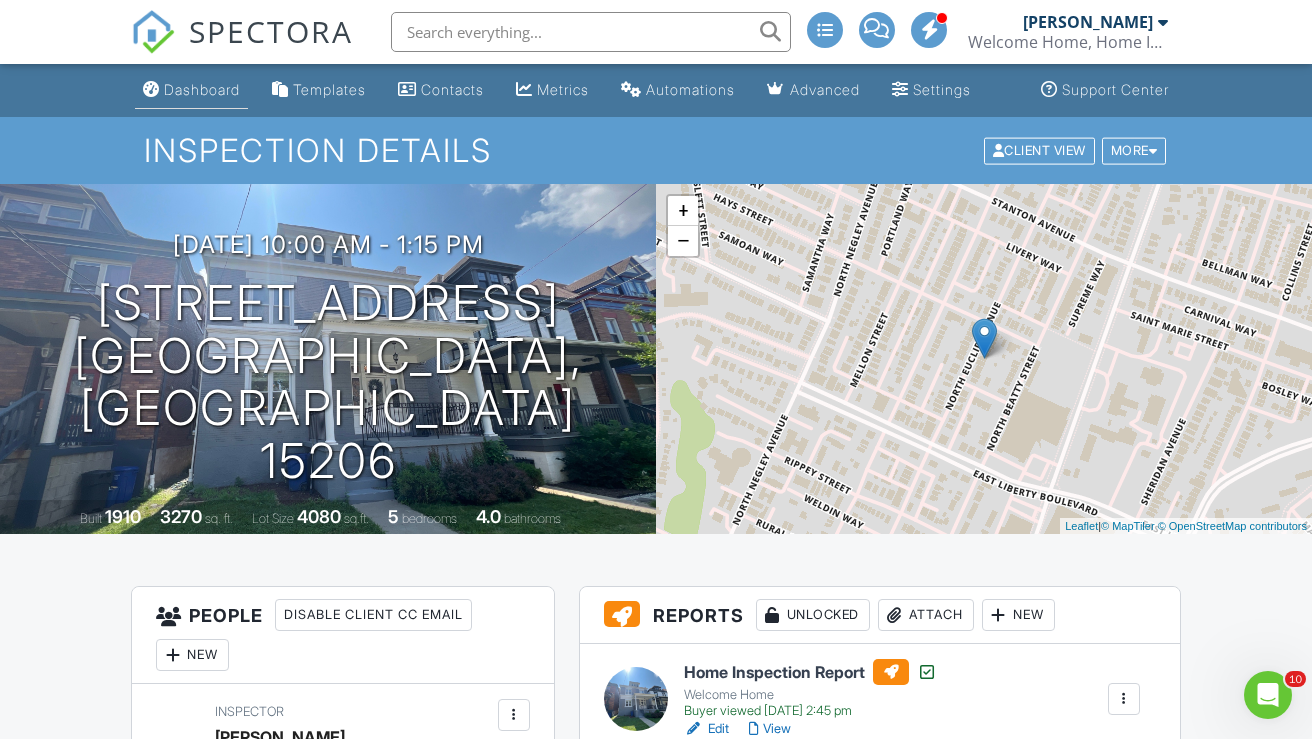 click on "Dashboard" at bounding box center (202, 89) 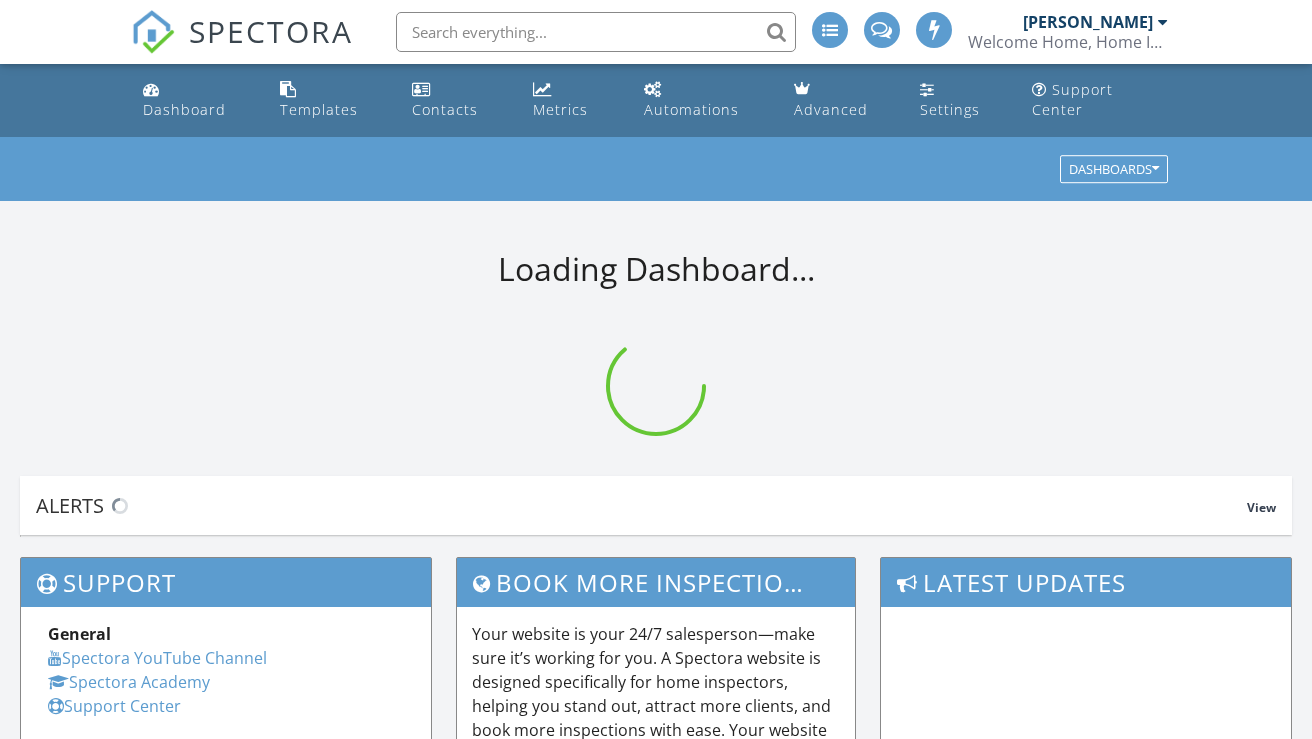 scroll, scrollTop: 0, scrollLeft: 0, axis: both 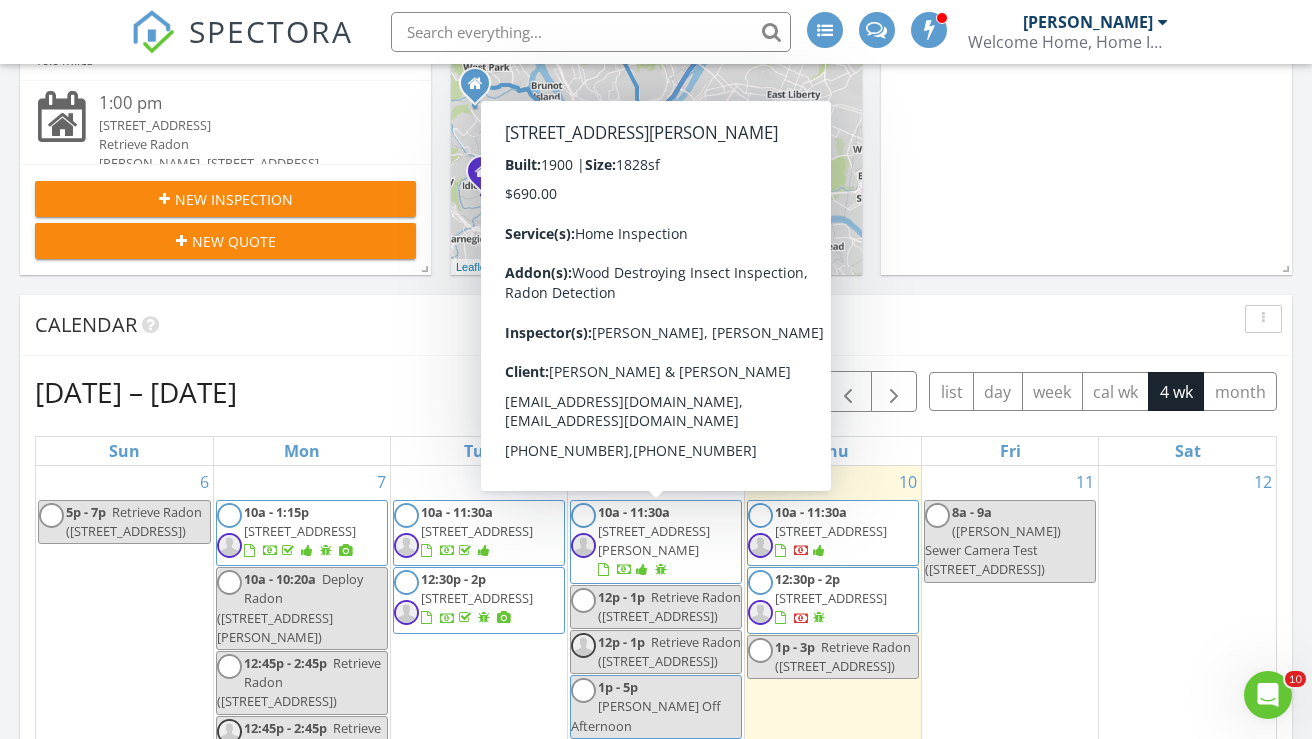 click on "722 Copeland St, Pittsburgh 15232" at bounding box center [654, 540] 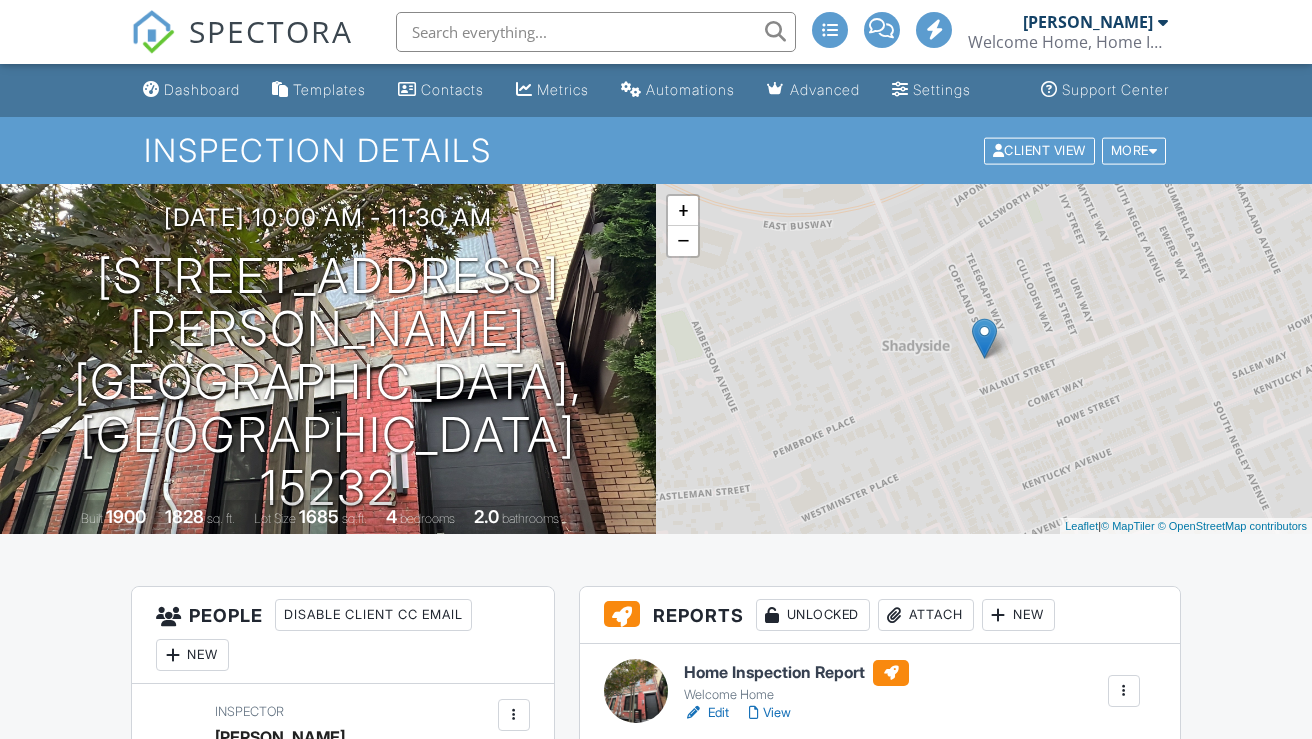 scroll, scrollTop: 0, scrollLeft: 0, axis: both 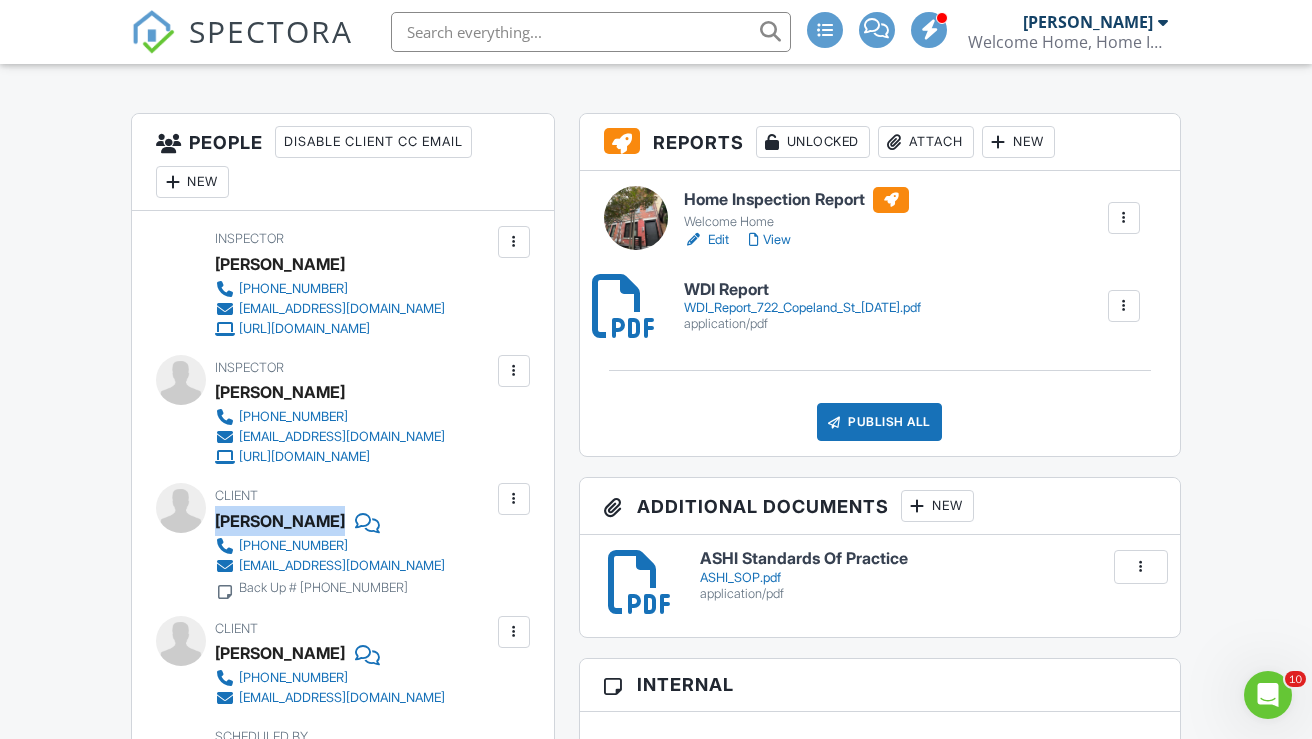 drag, startPoint x: 219, startPoint y: 586, endPoint x: 319, endPoint y: 584, distance: 100.02 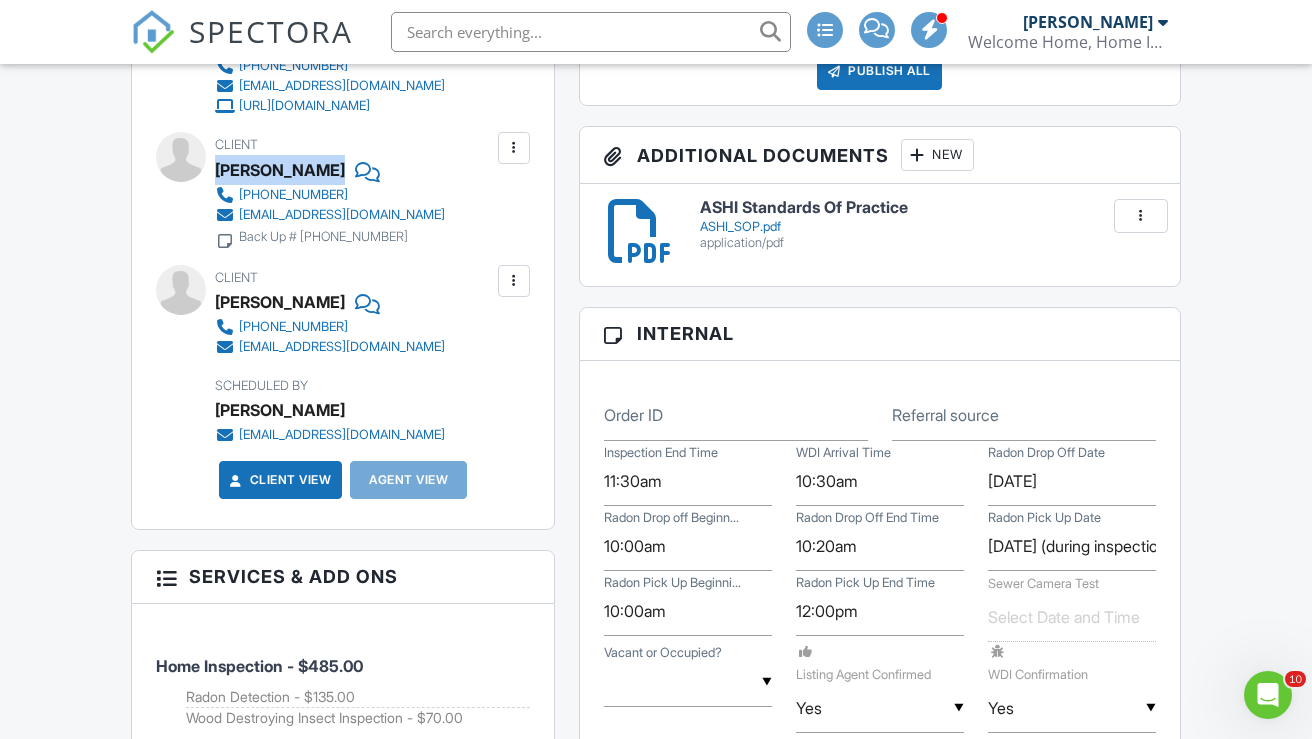 scroll, scrollTop: 1002, scrollLeft: 0, axis: vertical 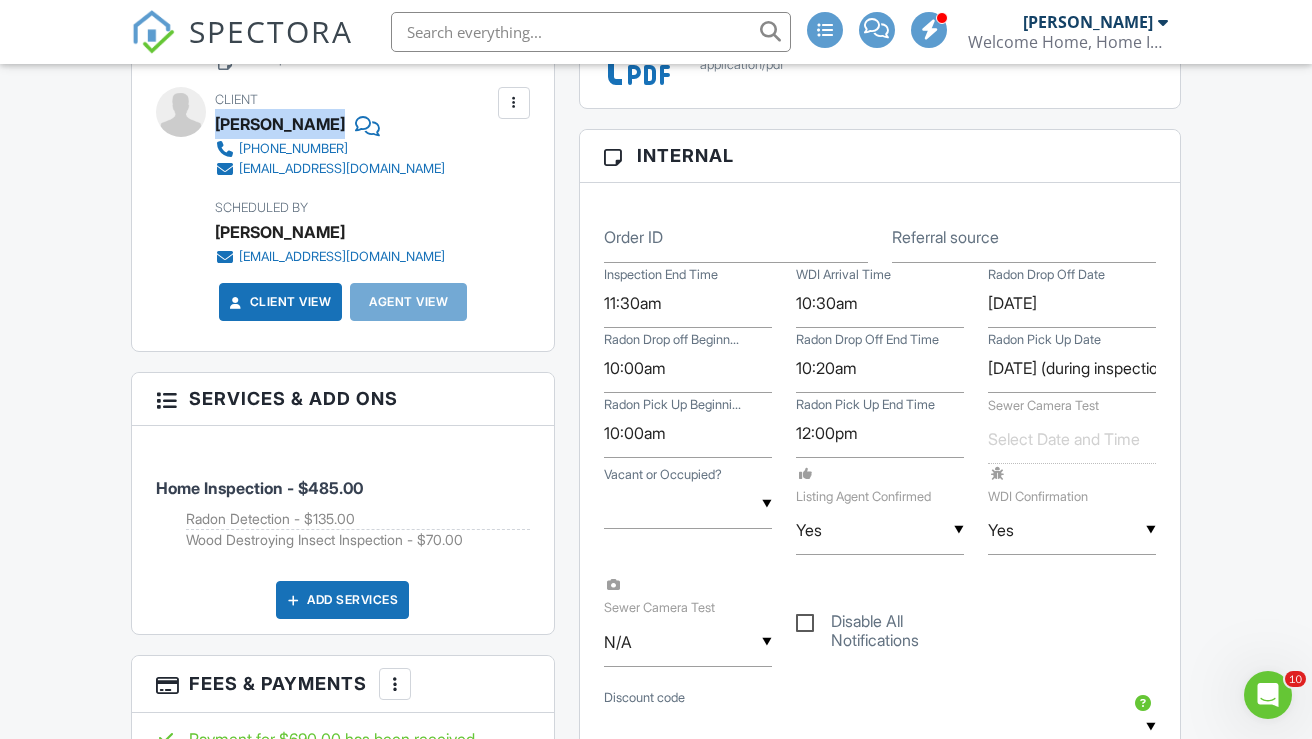 drag, startPoint x: 216, startPoint y: 190, endPoint x: 312, endPoint y: 185, distance: 96.13012 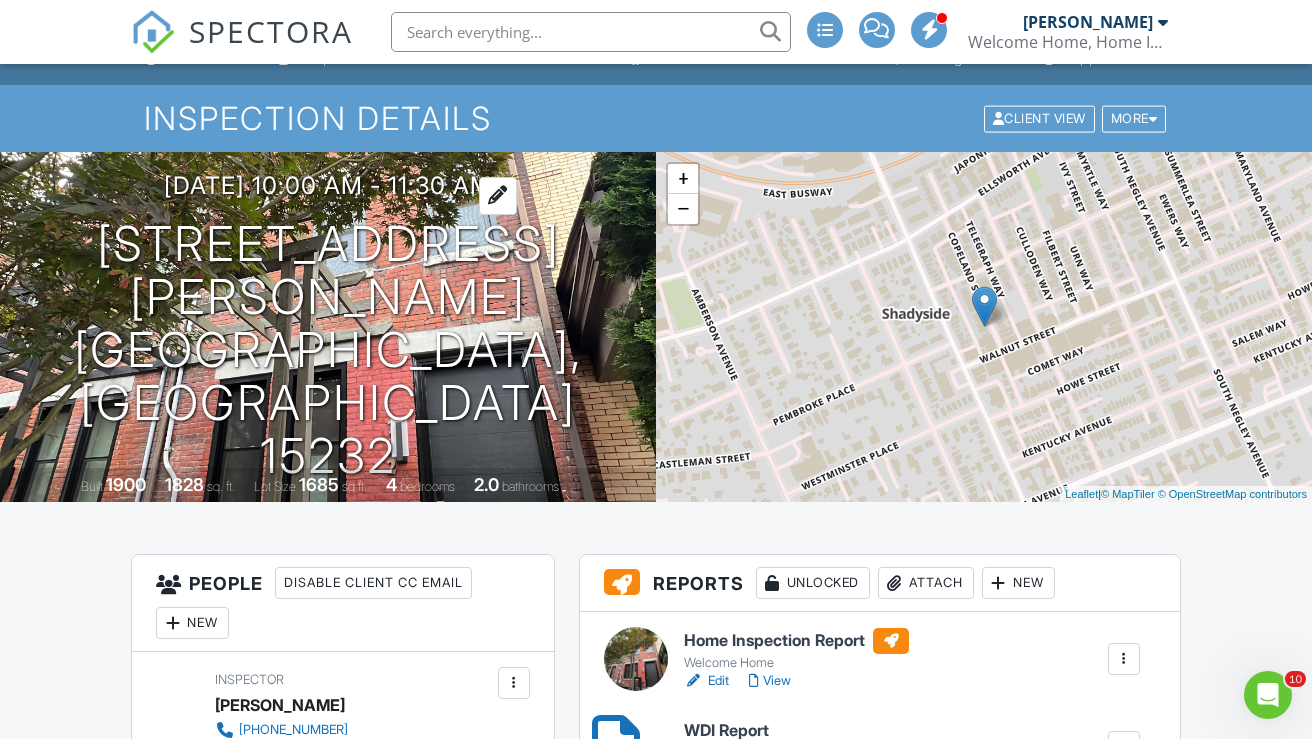 scroll, scrollTop: 98, scrollLeft: 0, axis: vertical 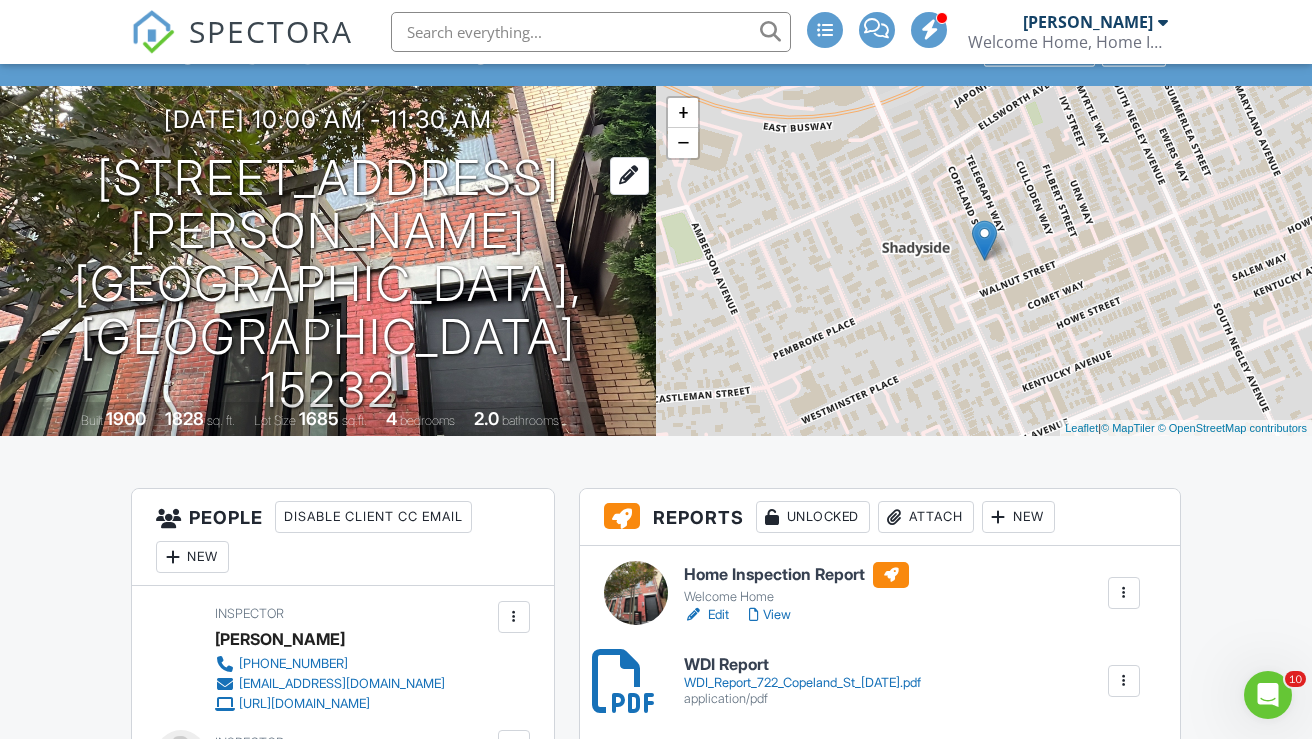 click on "722 Copeland St
Pittsburgh, PA 15232" at bounding box center [328, 284] 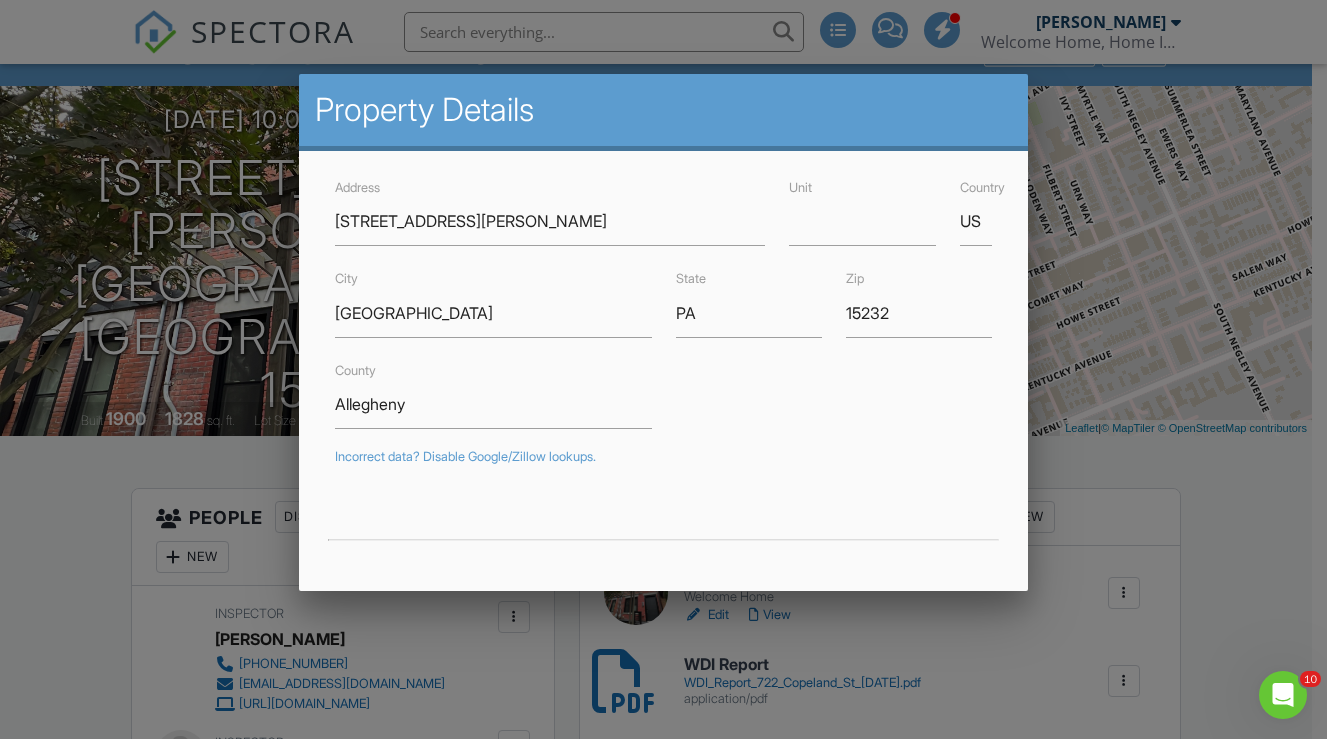 click at bounding box center [663, 362] 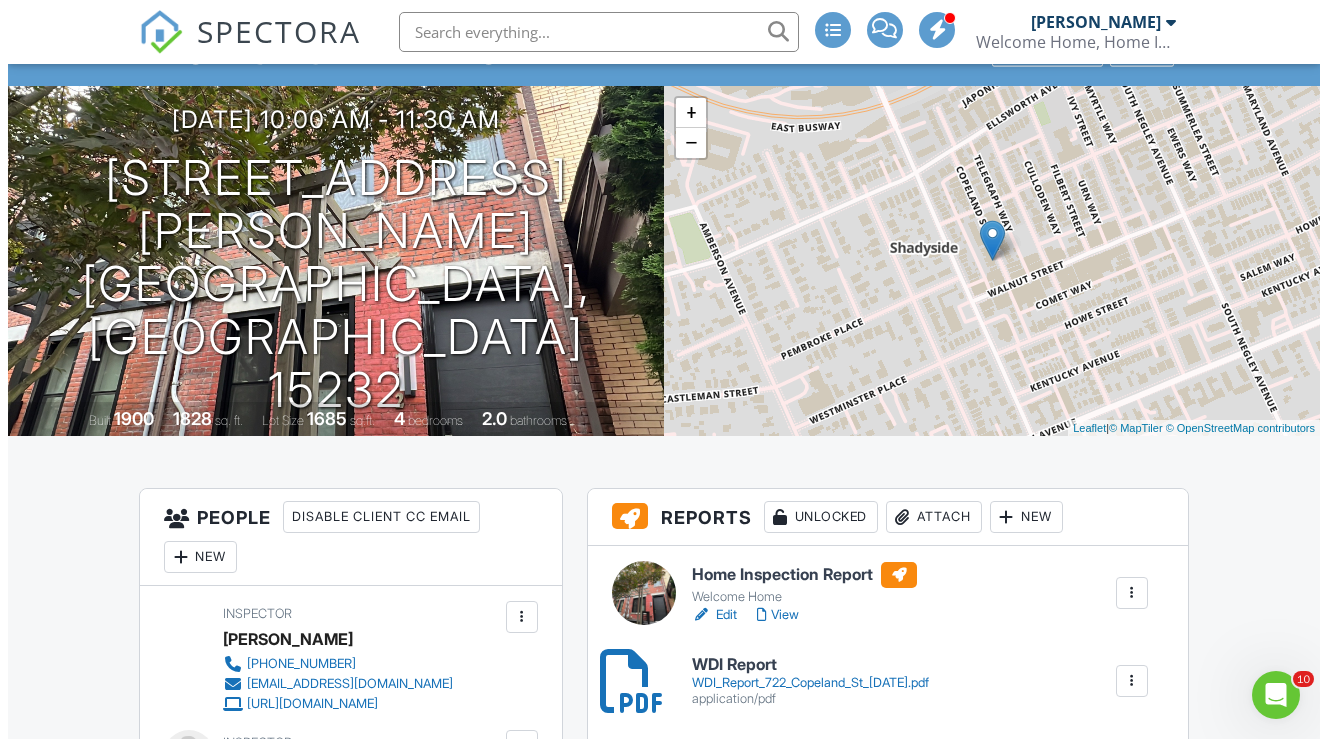 scroll, scrollTop: 429, scrollLeft: 0, axis: vertical 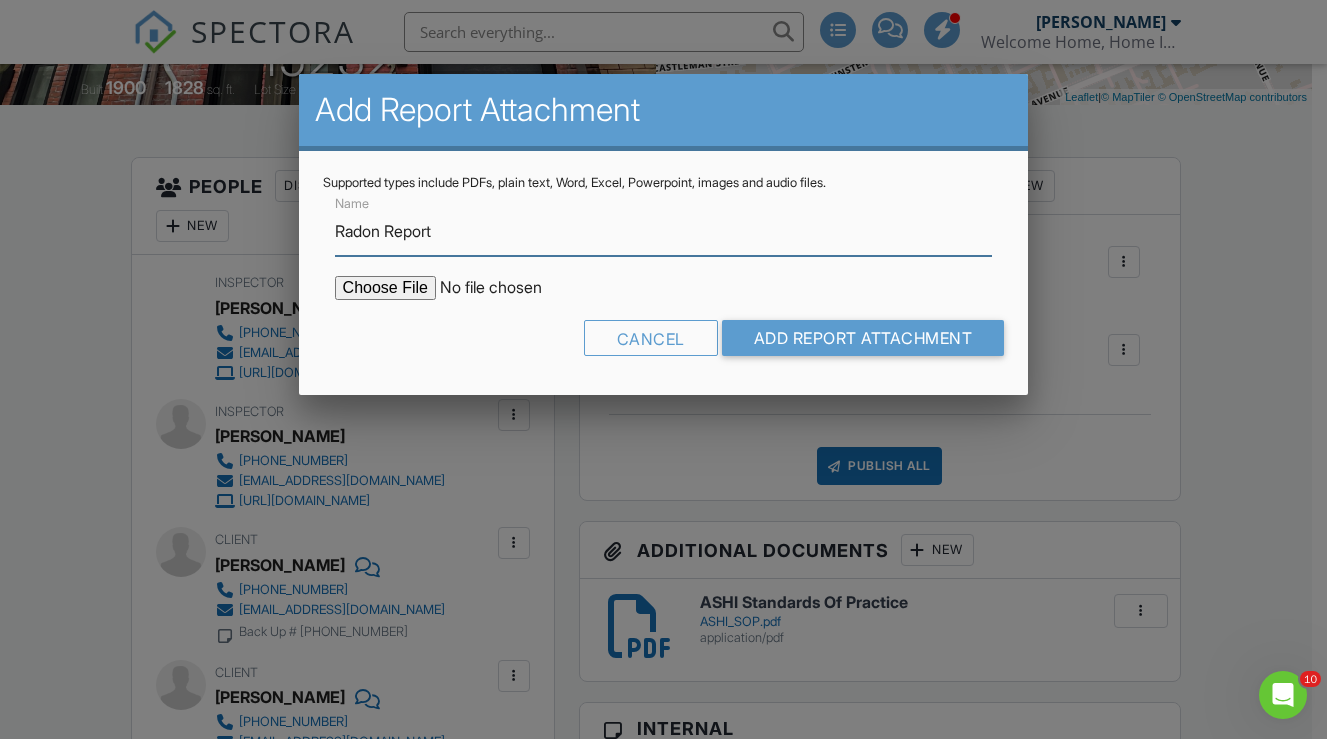 type on "Radon Report" 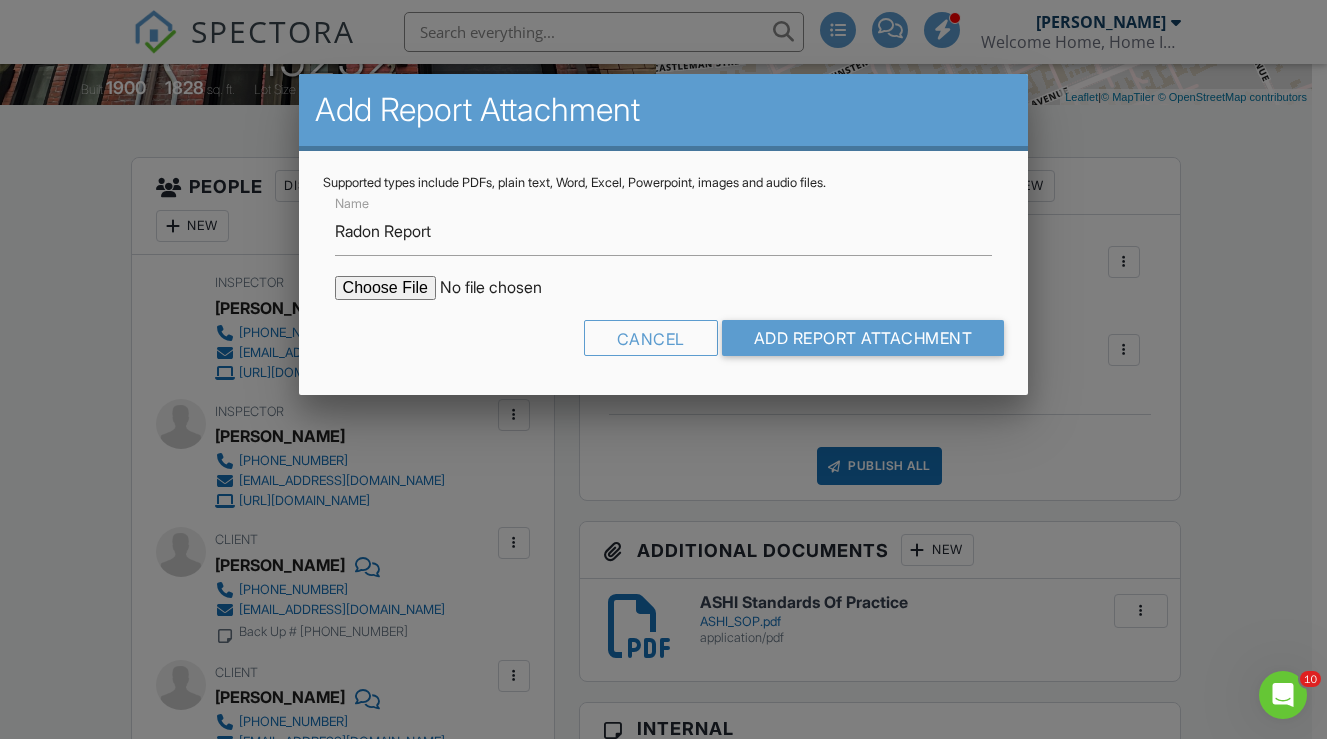 click at bounding box center (505, 288) 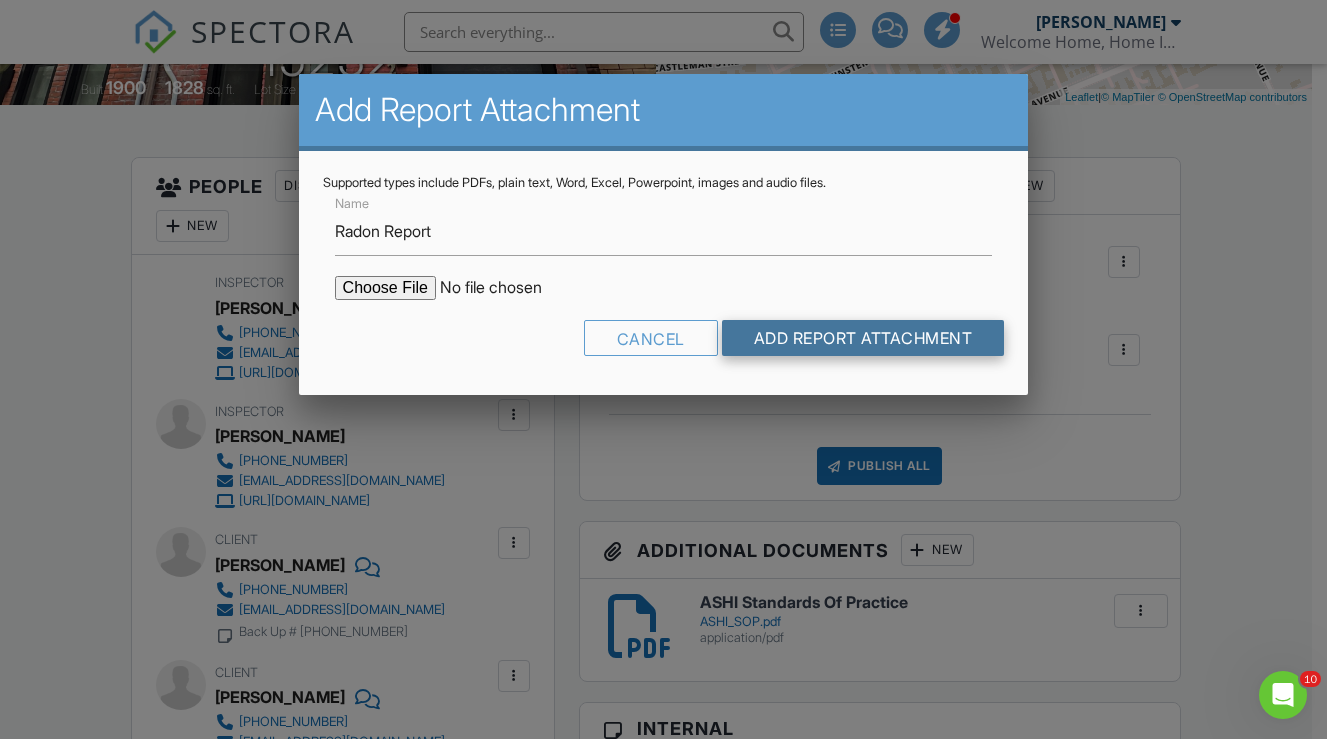 click on "Add Report Attachment" at bounding box center [863, 338] 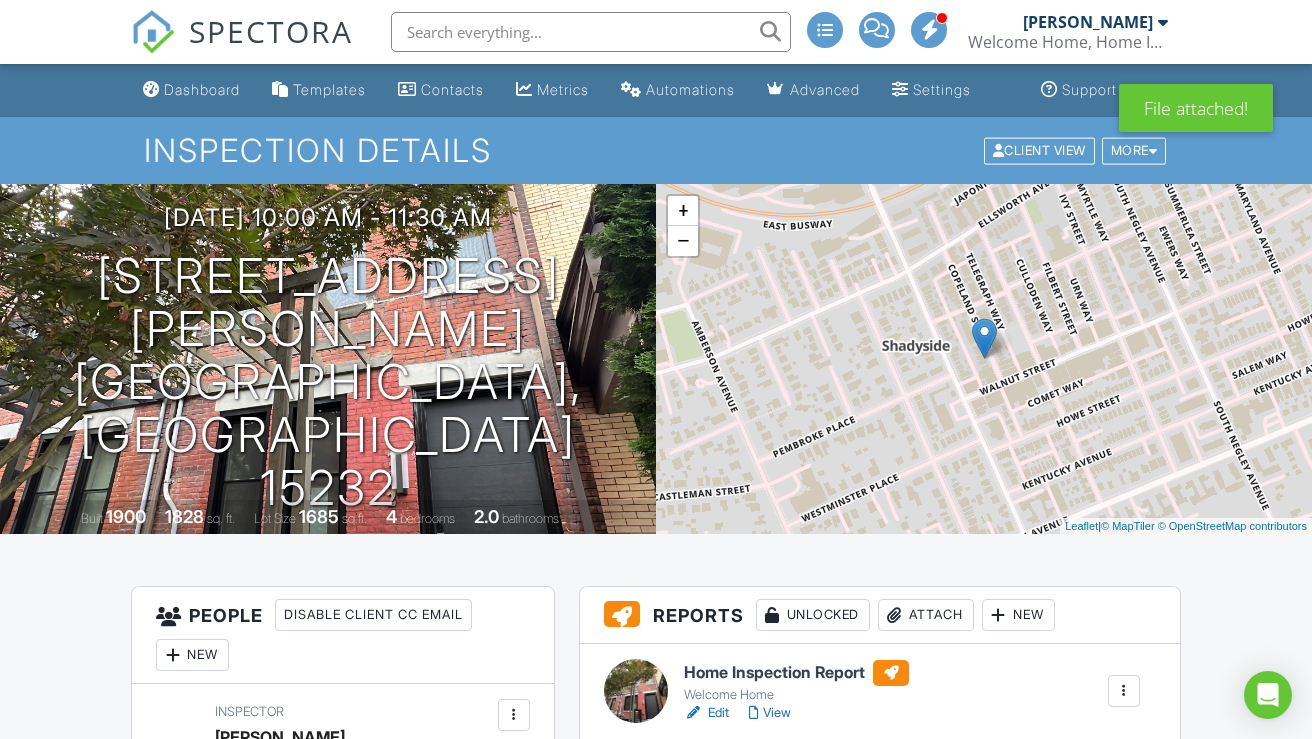 scroll, scrollTop: 30, scrollLeft: 0, axis: vertical 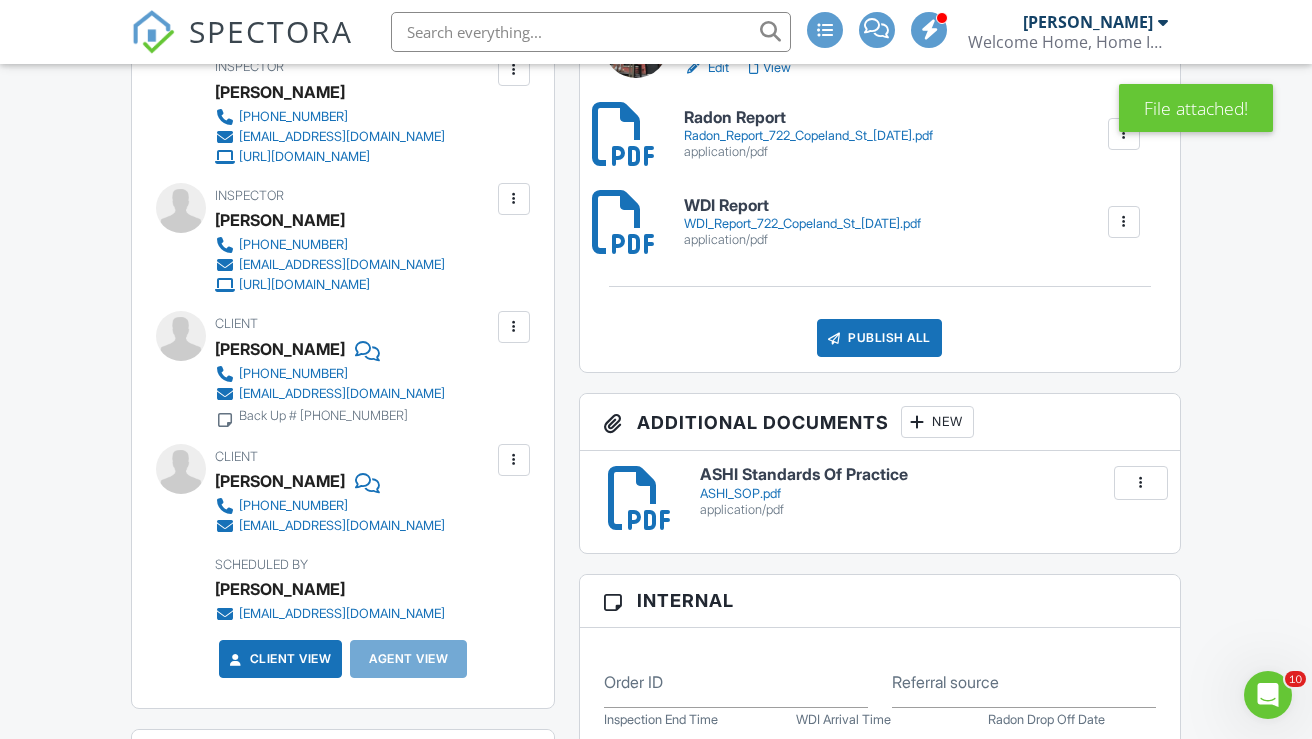 click on "New" at bounding box center [937, 422] 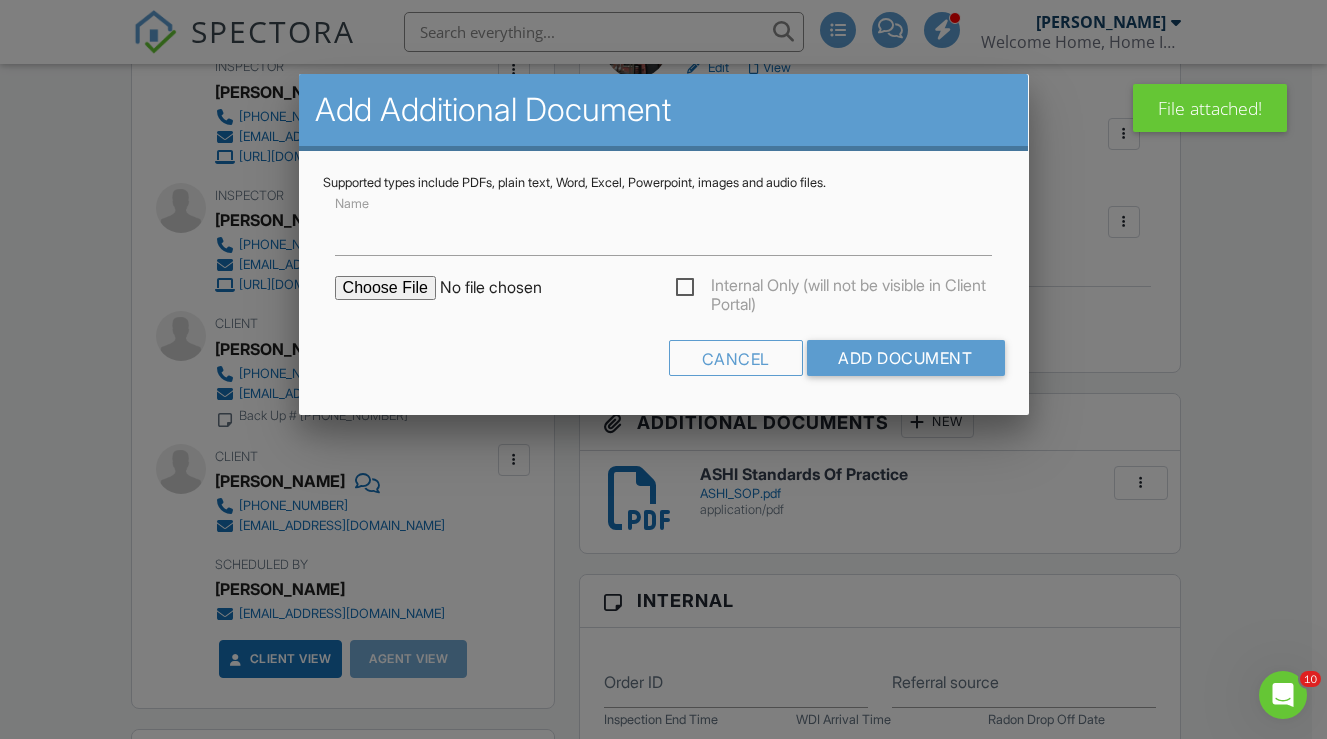 click at bounding box center [505, 288] 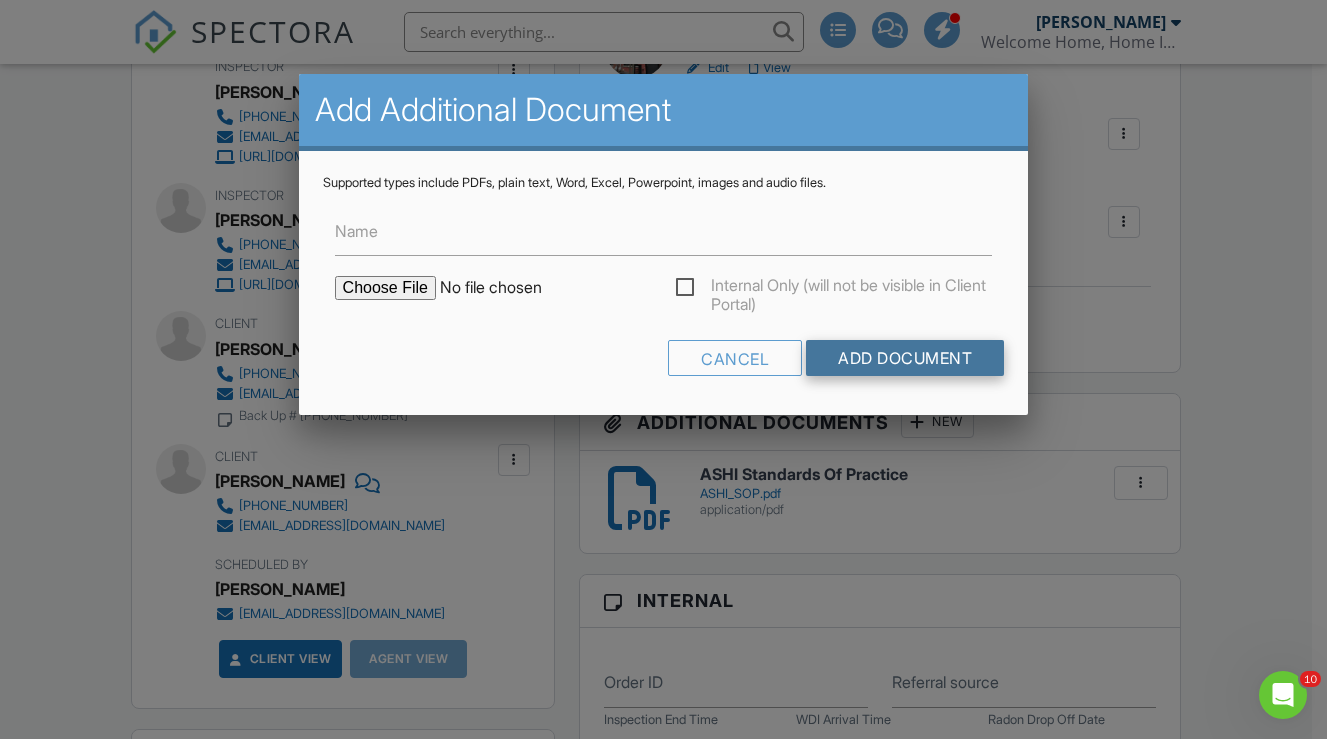 click on "Add Document" at bounding box center [905, 358] 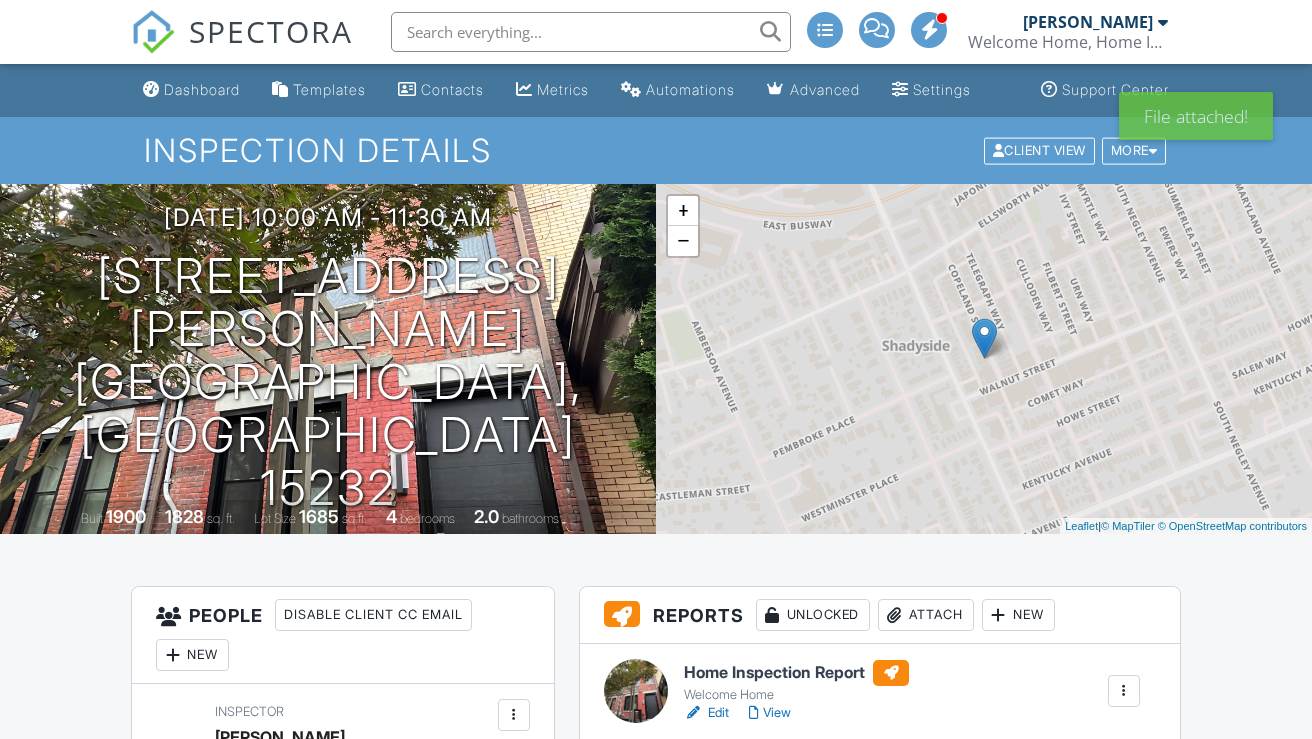 scroll, scrollTop: 0, scrollLeft: 0, axis: both 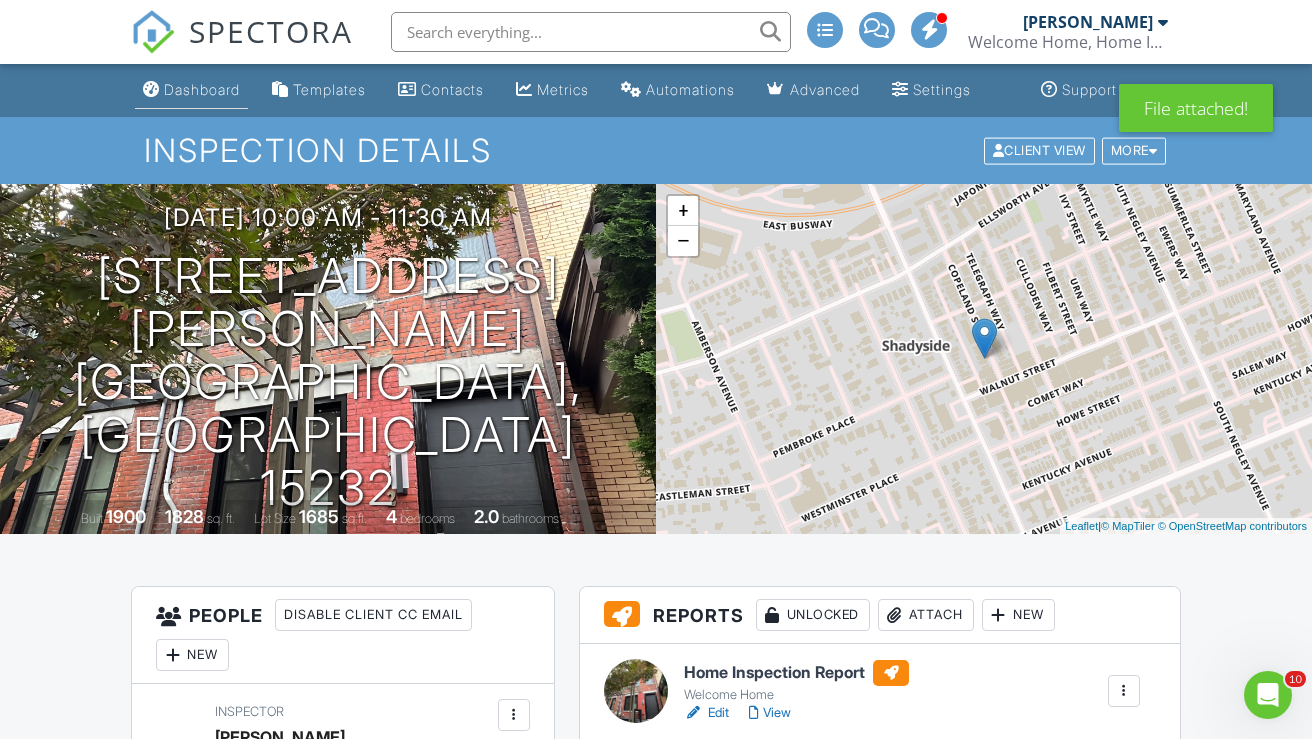 click on "Dashboard" at bounding box center [202, 89] 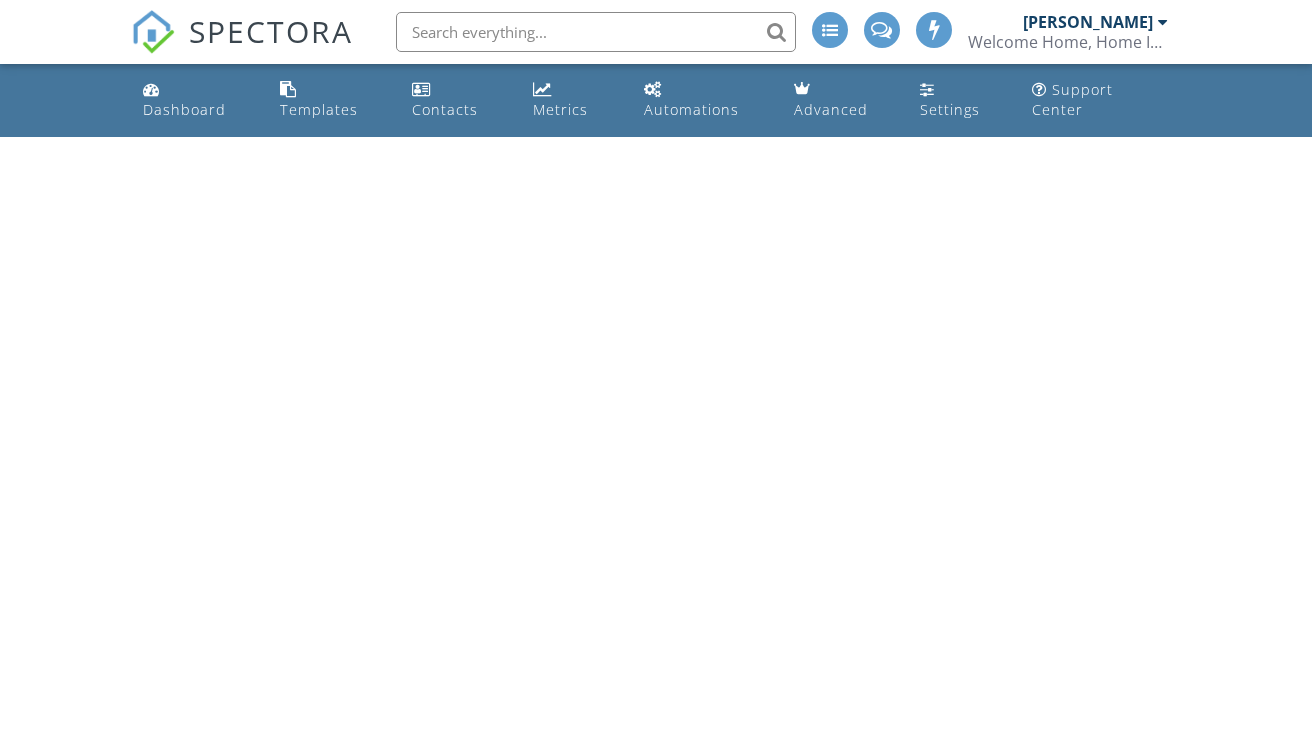 scroll, scrollTop: 0, scrollLeft: 0, axis: both 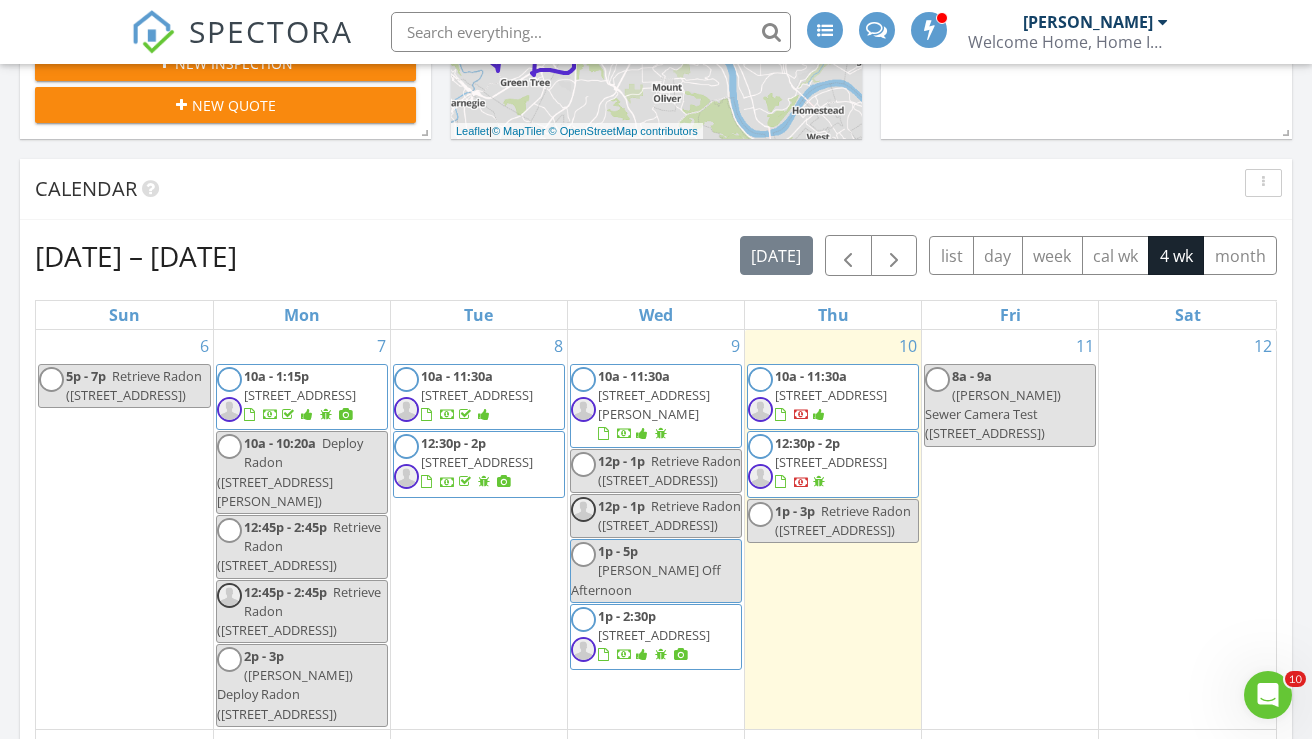 click on "[STREET_ADDRESS]" at bounding box center (654, 635) 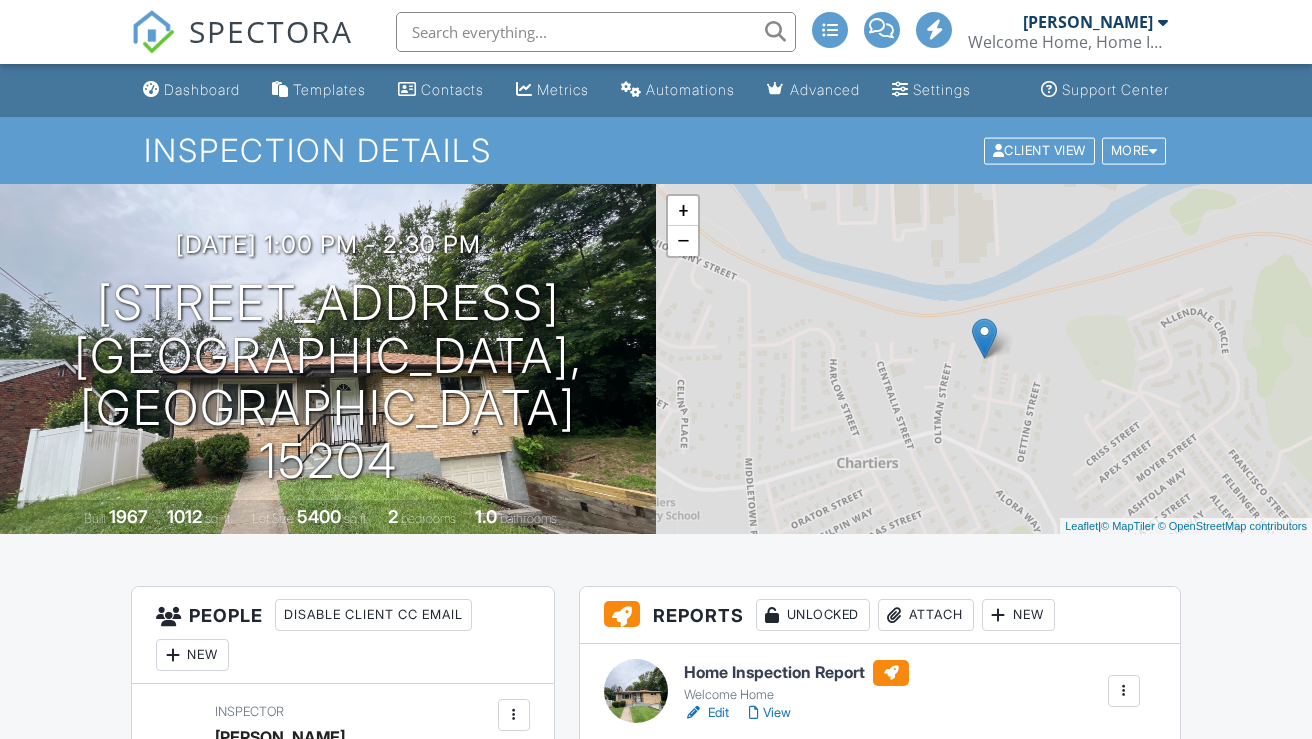scroll, scrollTop: 0, scrollLeft: 0, axis: both 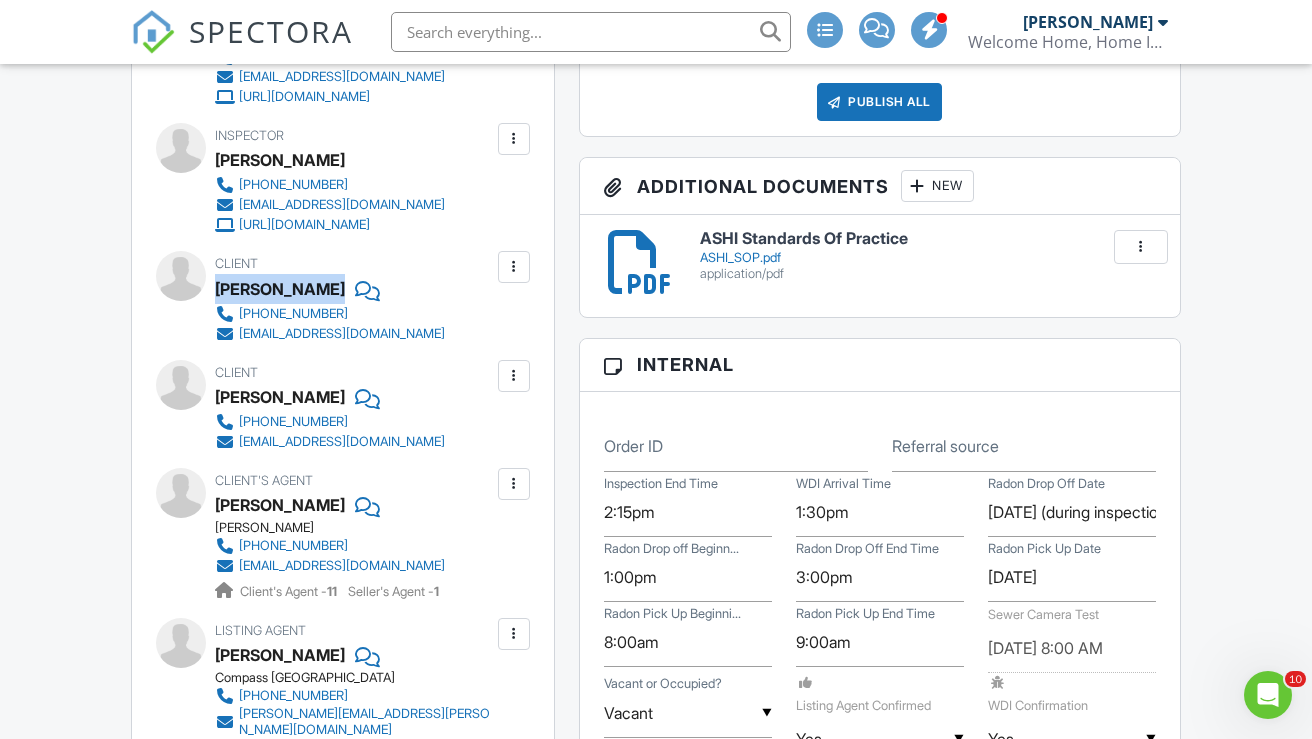 drag, startPoint x: 216, startPoint y: 350, endPoint x: 315, endPoint y: 350, distance: 99 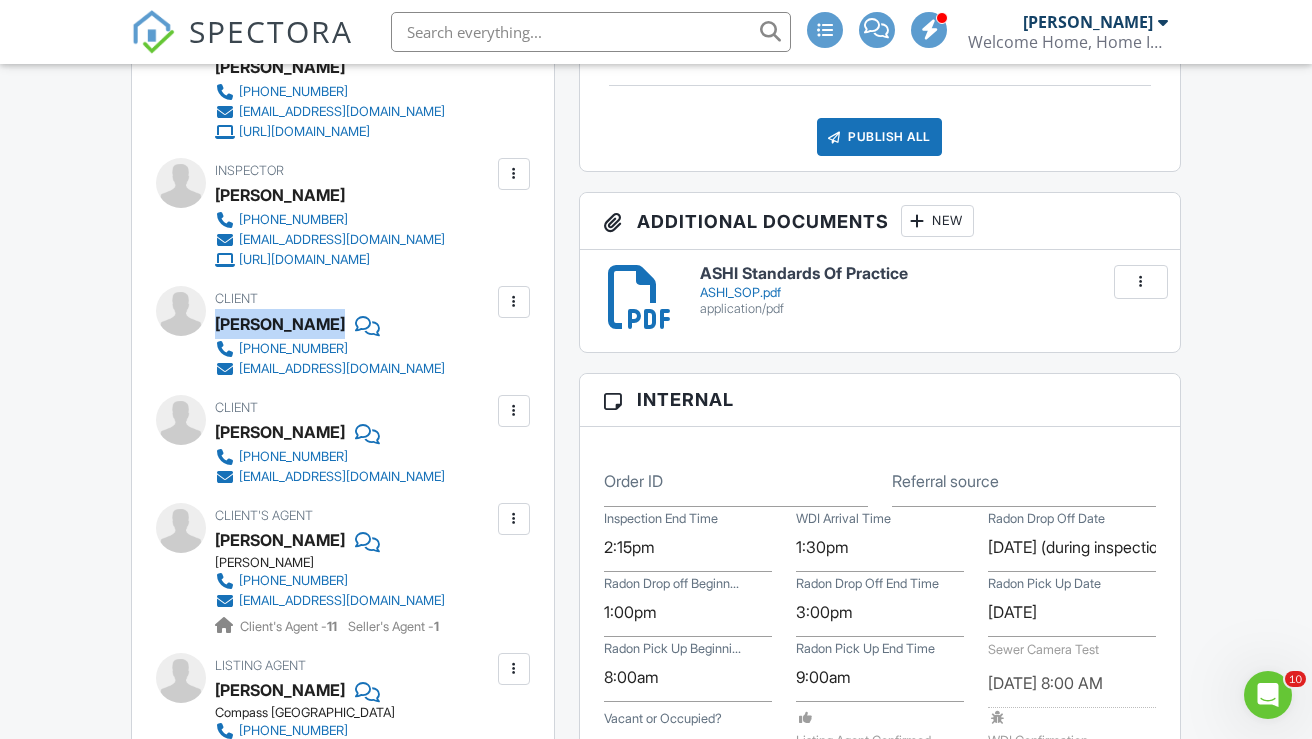 scroll, scrollTop: 85, scrollLeft: 0, axis: vertical 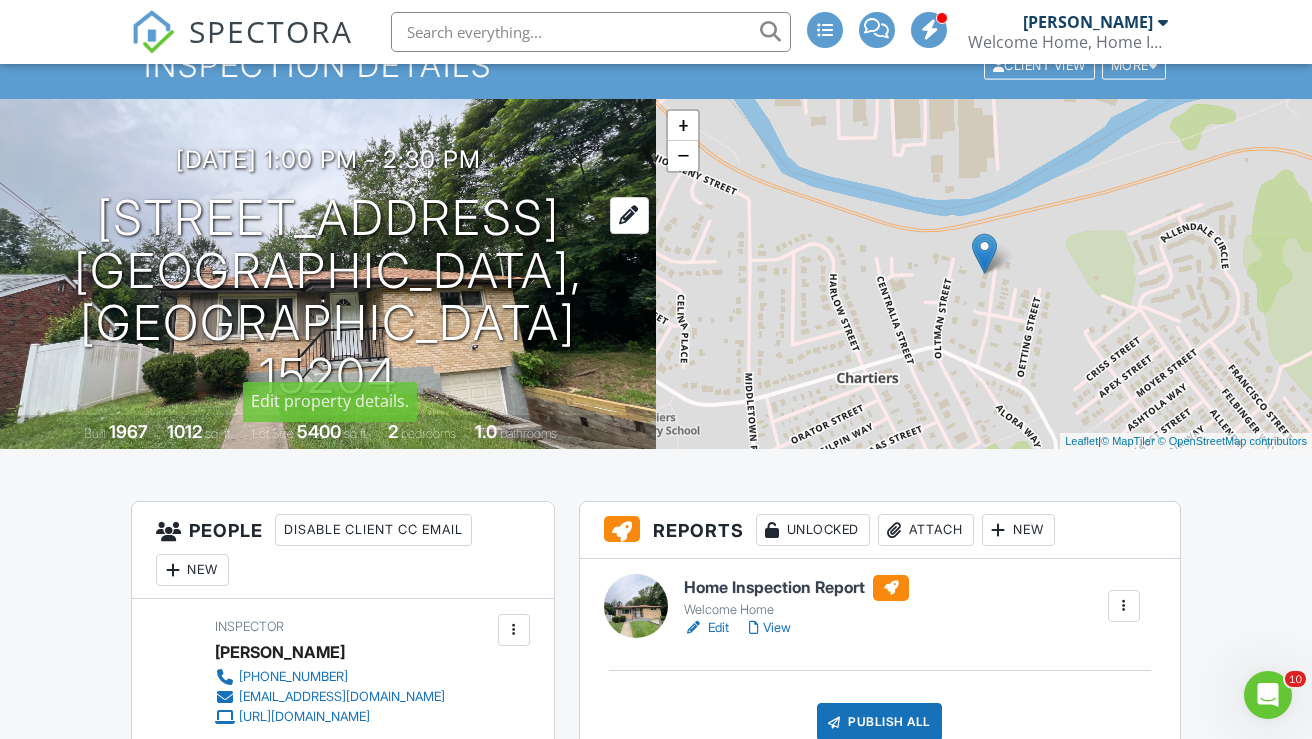 click on "1114 Ellopia St
Pittsburgh, PA 15204" at bounding box center [328, 297] 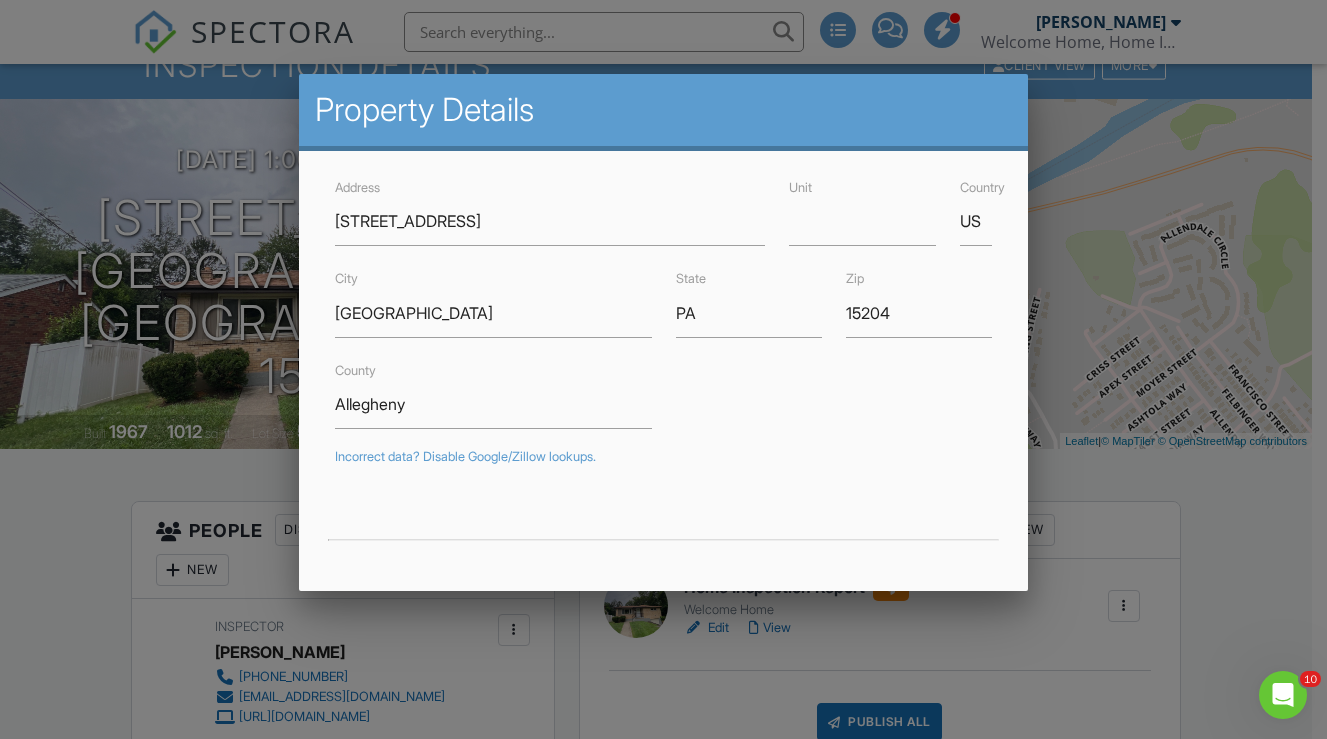 click at bounding box center (663, 362) 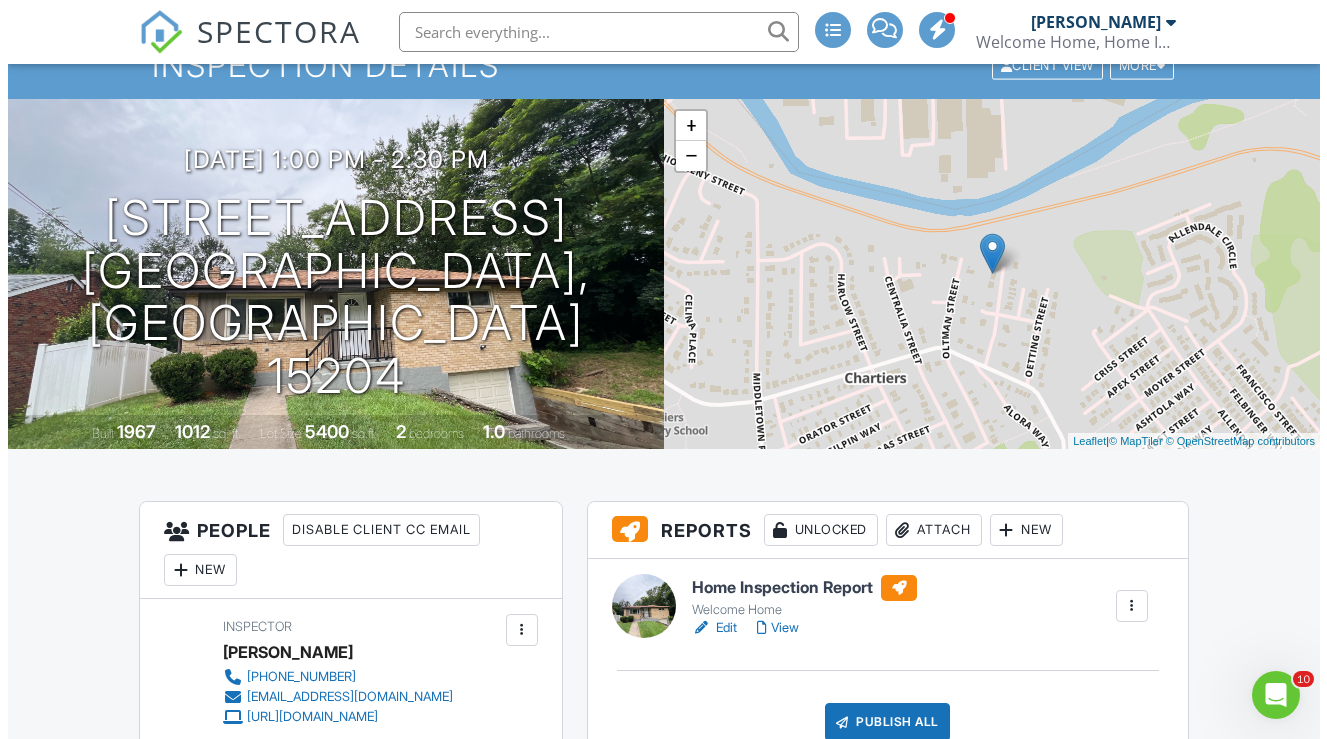 scroll, scrollTop: 248, scrollLeft: 0, axis: vertical 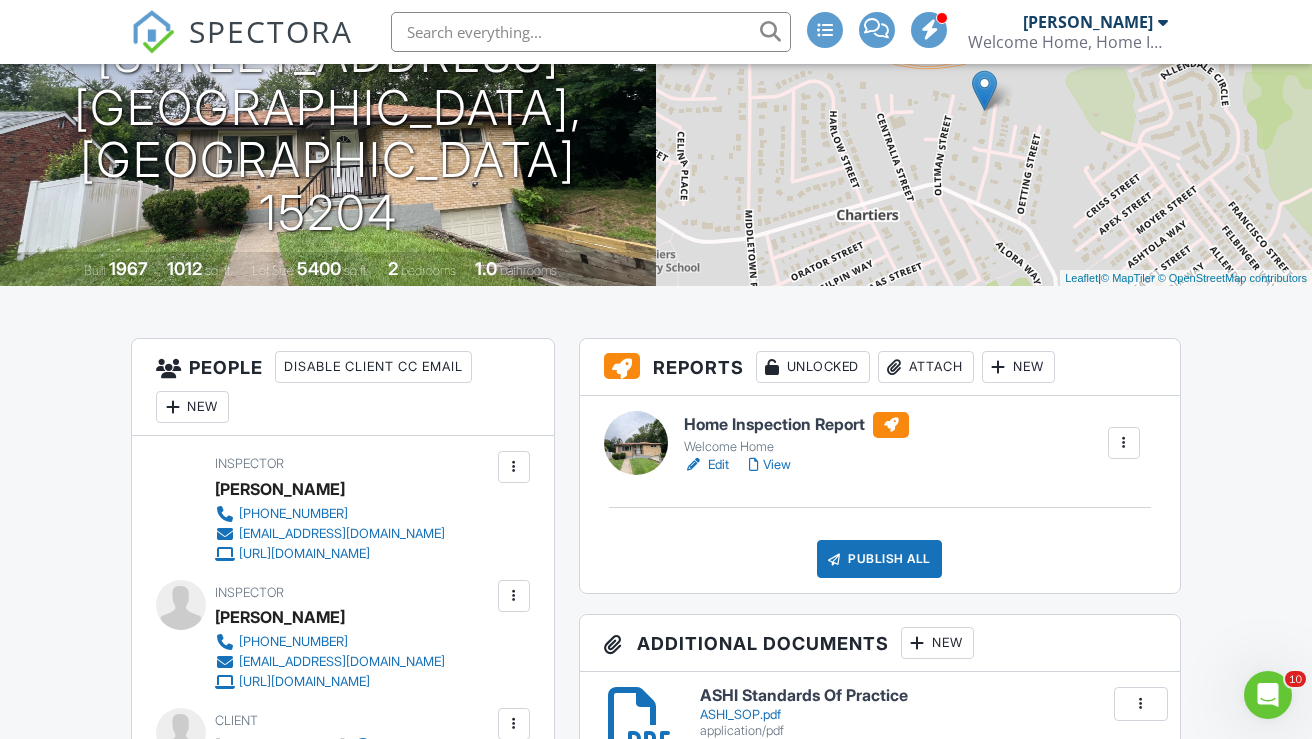 click on "Attach" at bounding box center [926, 367] 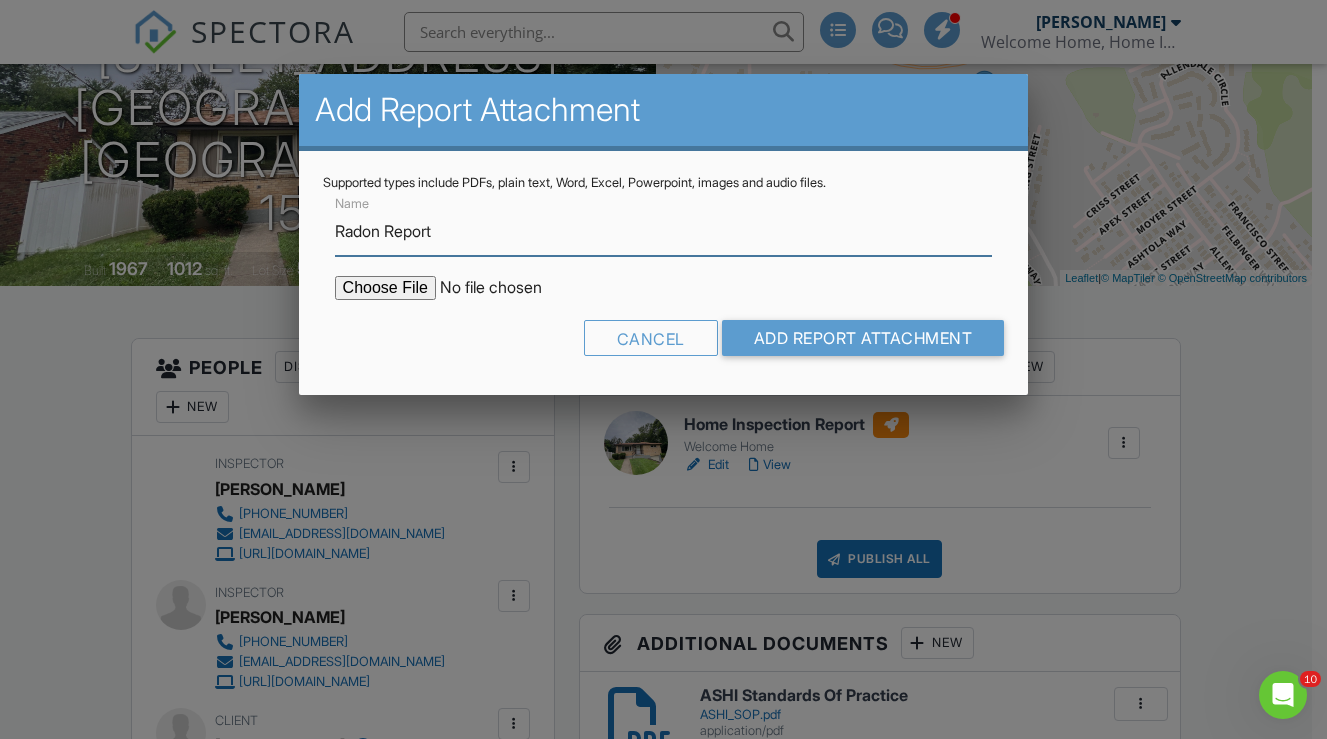 type on "Radon Report" 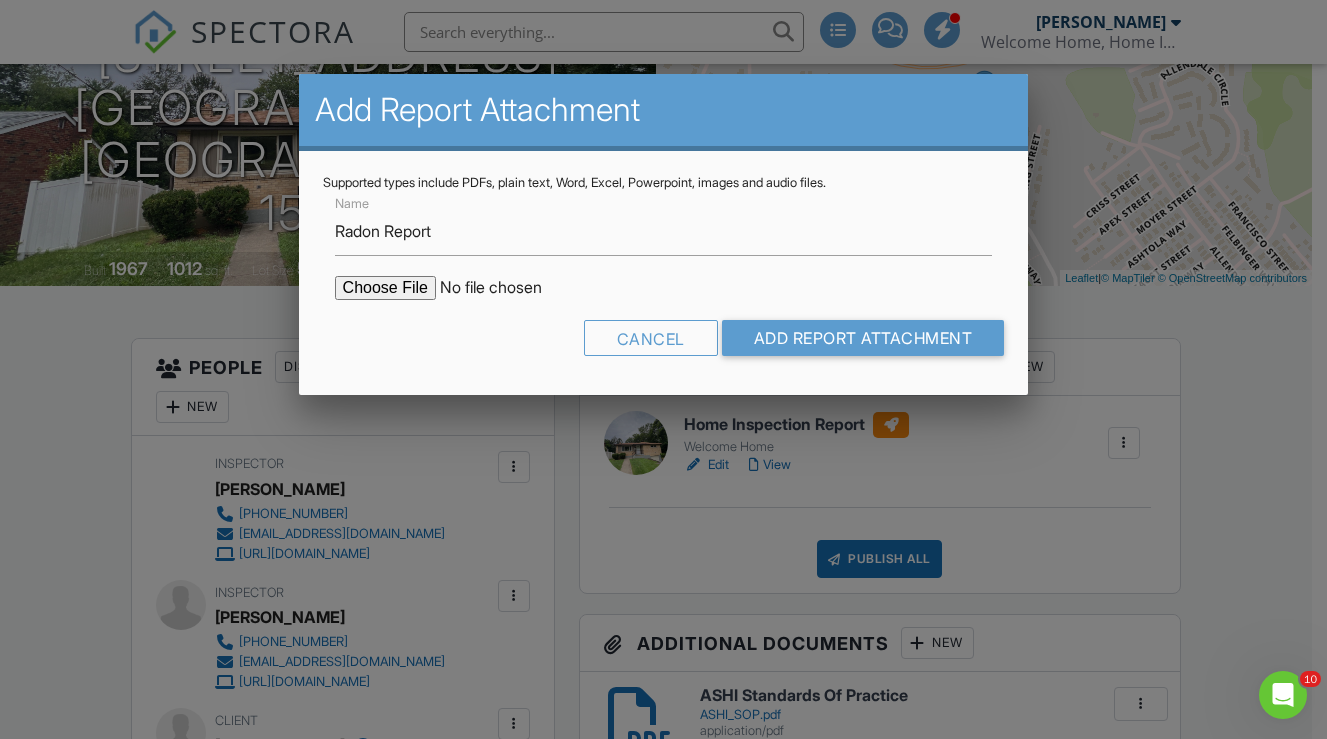click at bounding box center [505, 288] 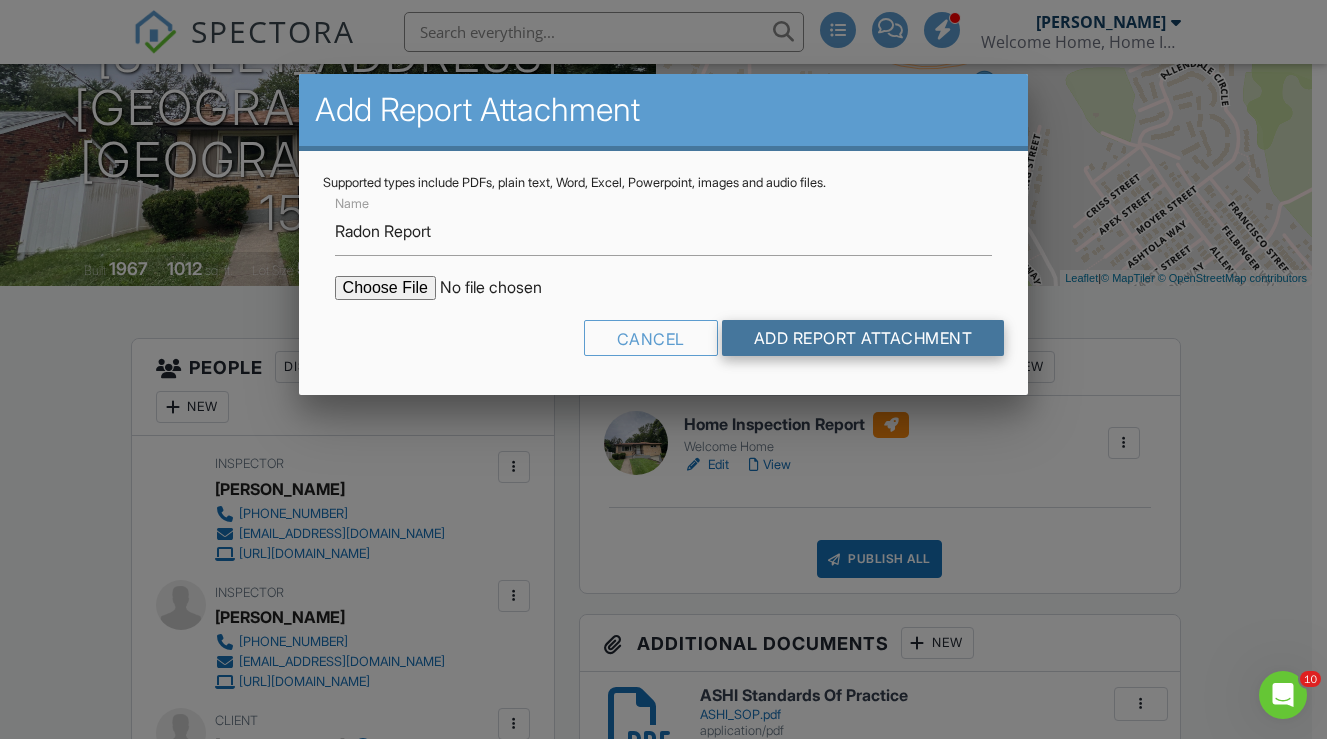 click on "Add Report Attachment" at bounding box center [863, 338] 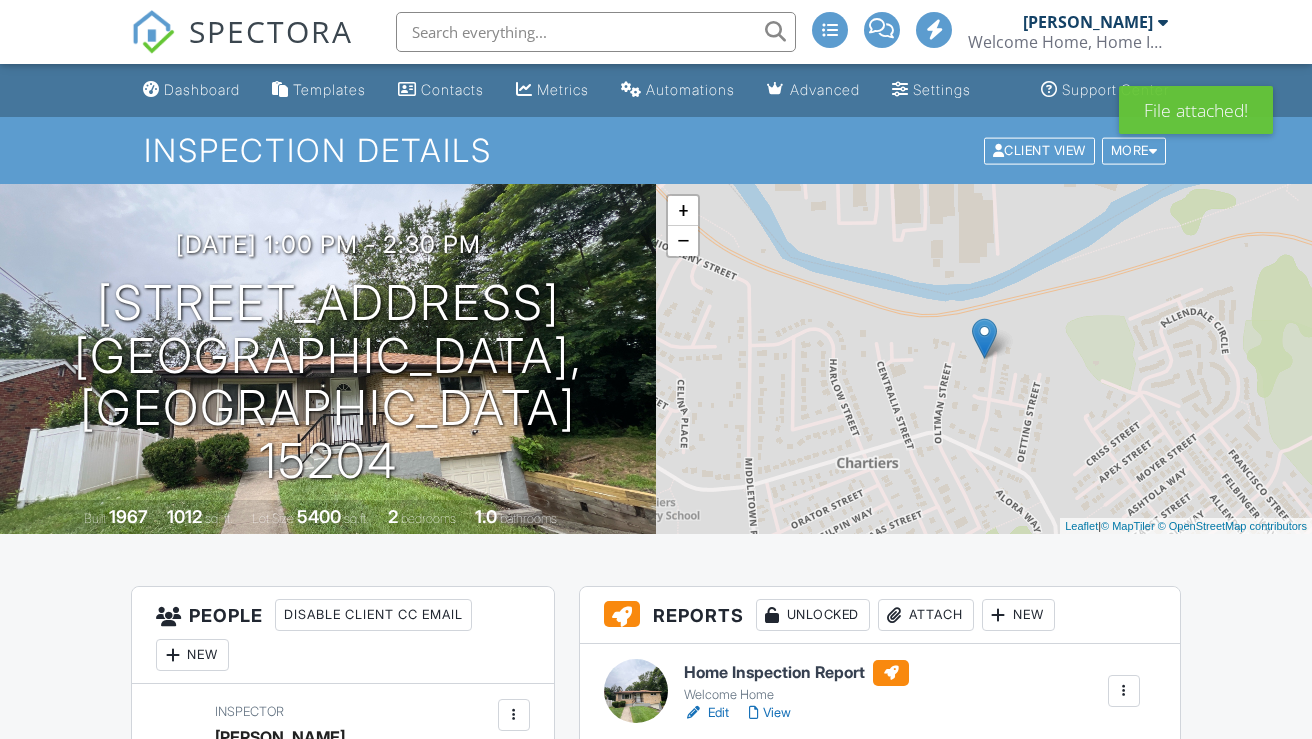 scroll, scrollTop: 4, scrollLeft: 0, axis: vertical 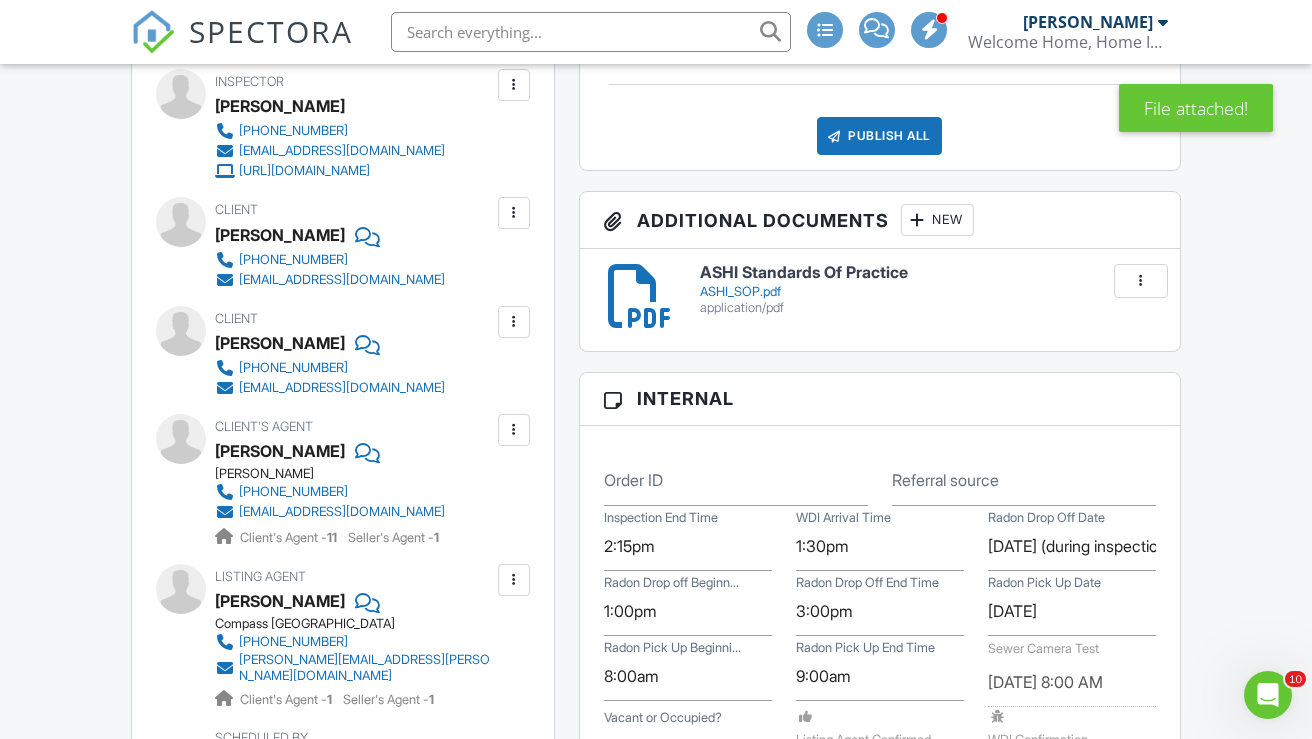 click on "New" at bounding box center [937, 220] 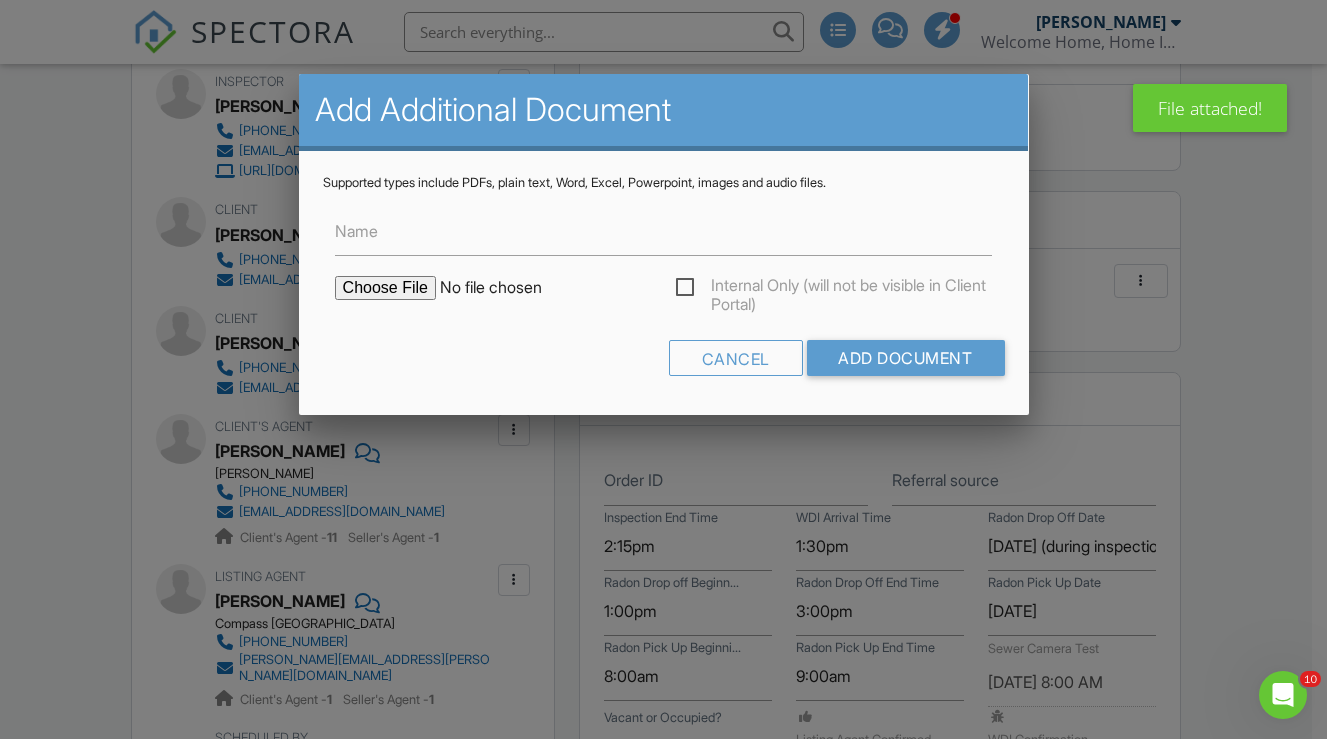 click at bounding box center (505, 288) 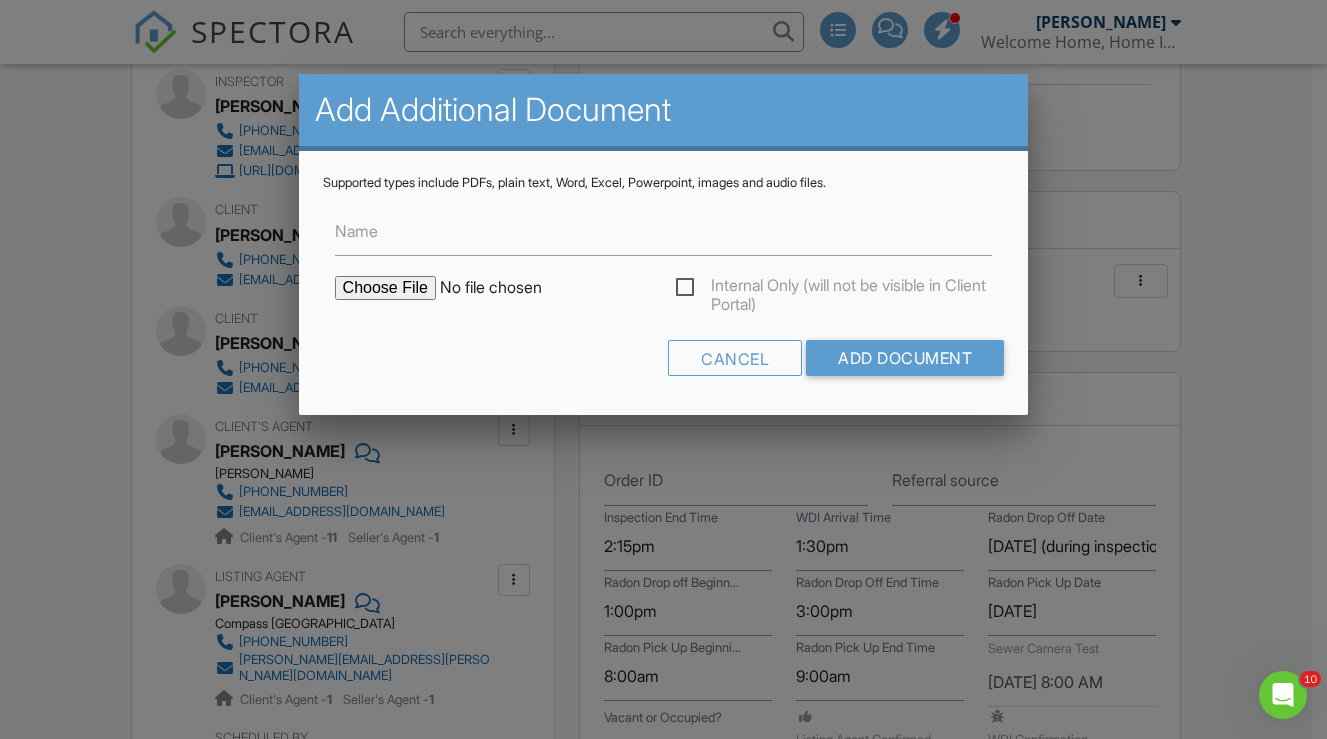type on "C:\fakepath\Home Buyer's and Seller's Guide to Radon.pdf" 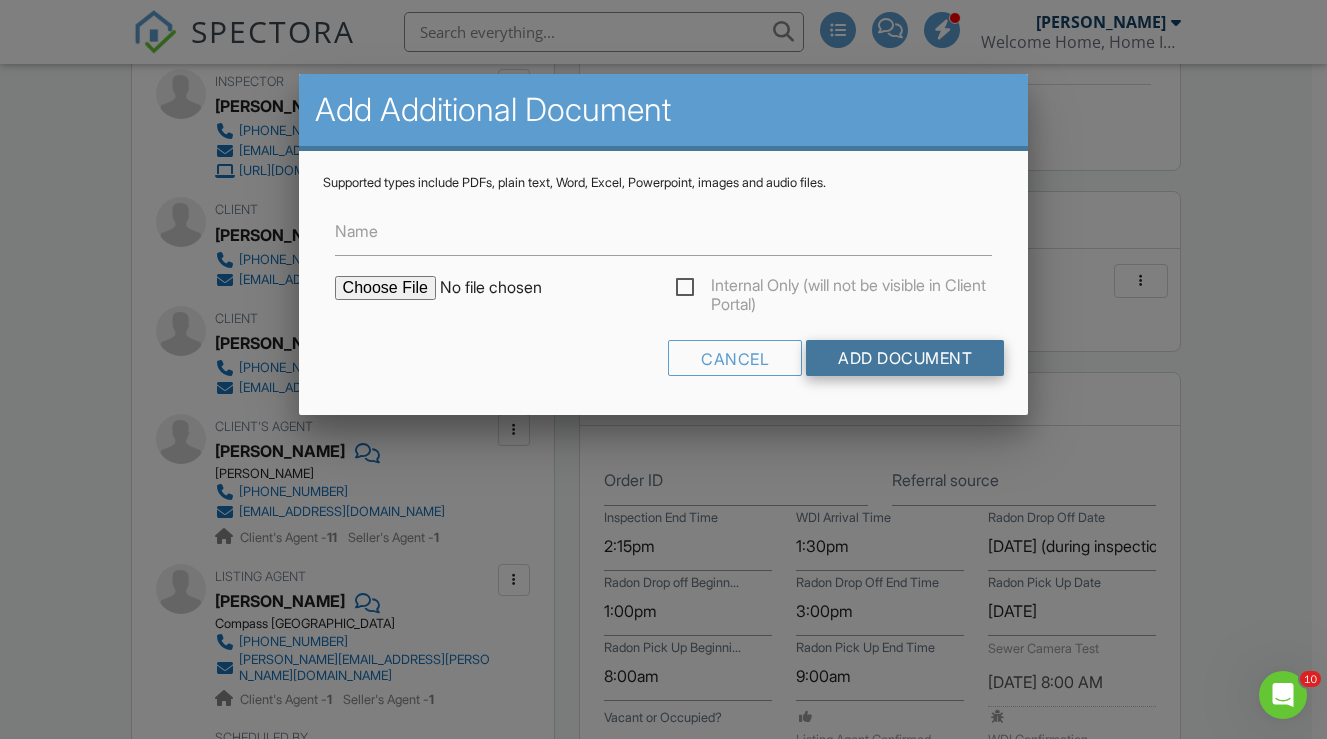 click on "Add Document" at bounding box center (905, 358) 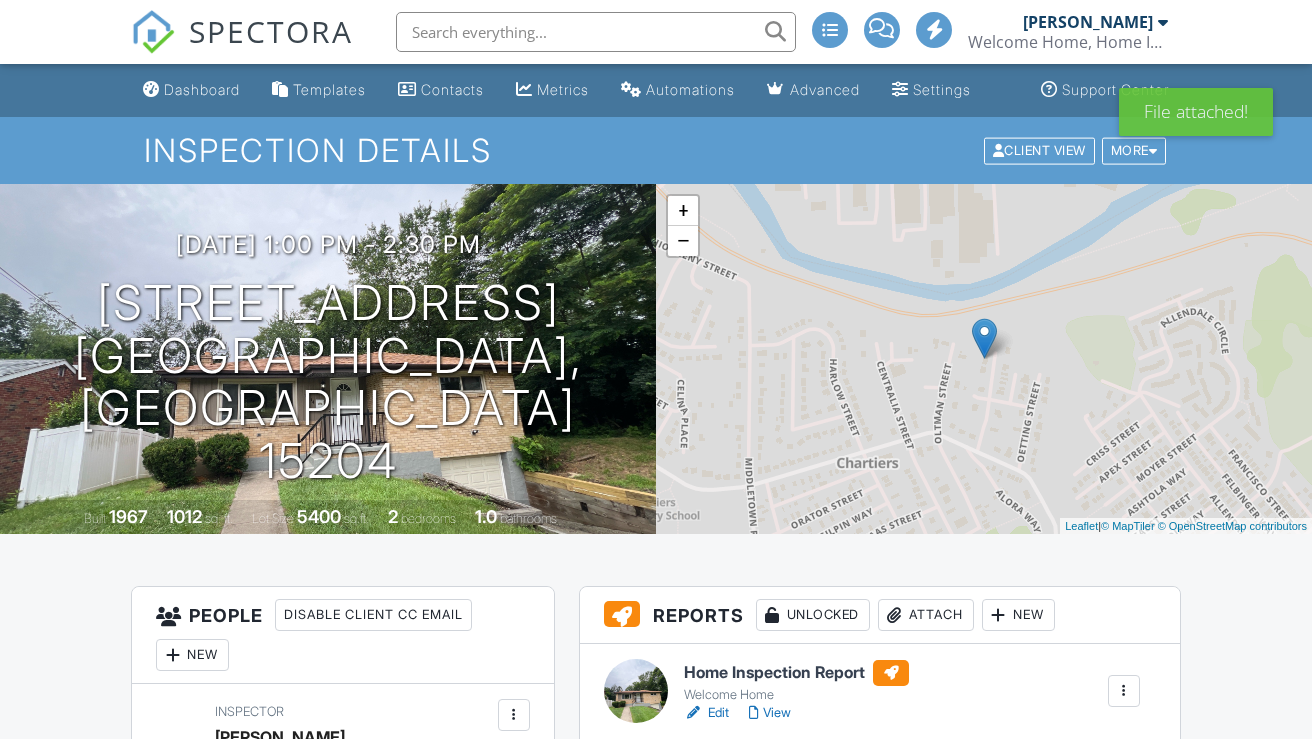 scroll, scrollTop: 0, scrollLeft: 0, axis: both 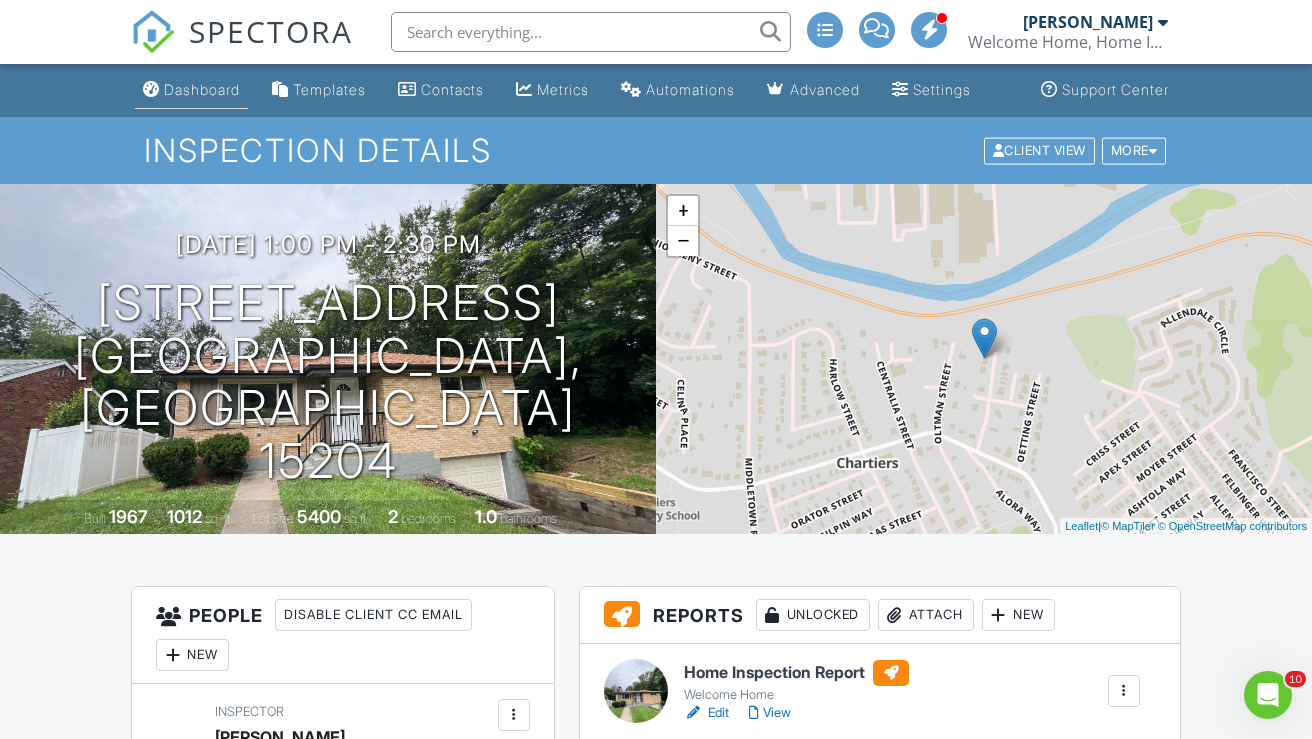 click on "Dashboard" at bounding box center (202, 89) 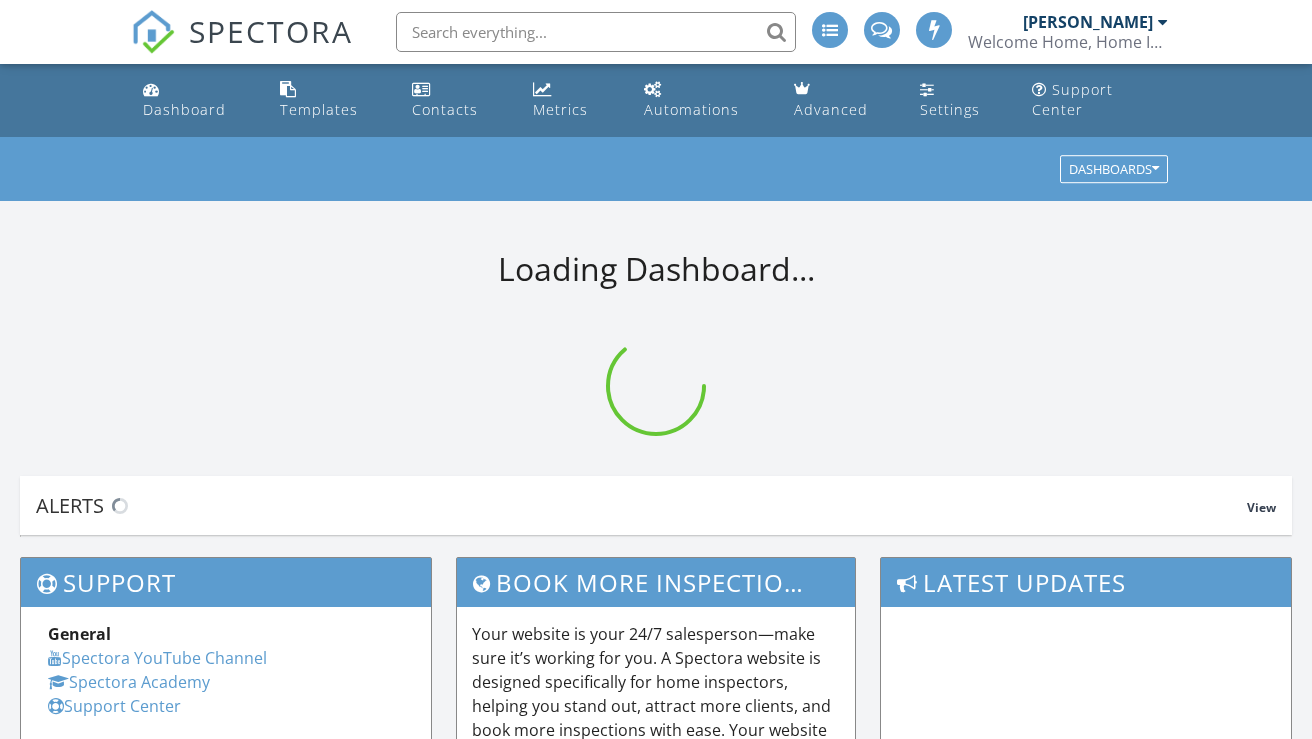 scroll, scrollTop: 0, scrollLeft: 0, axis: both 